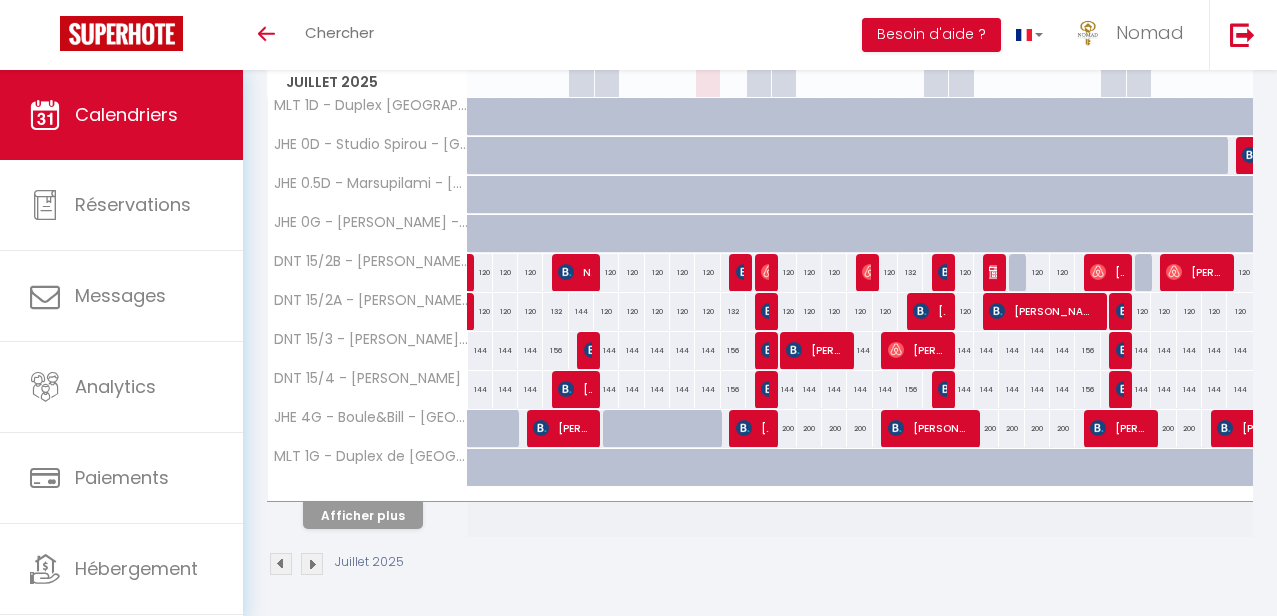 scroll, scrollTop: 322, scrollLeft: 0, axis: vertical 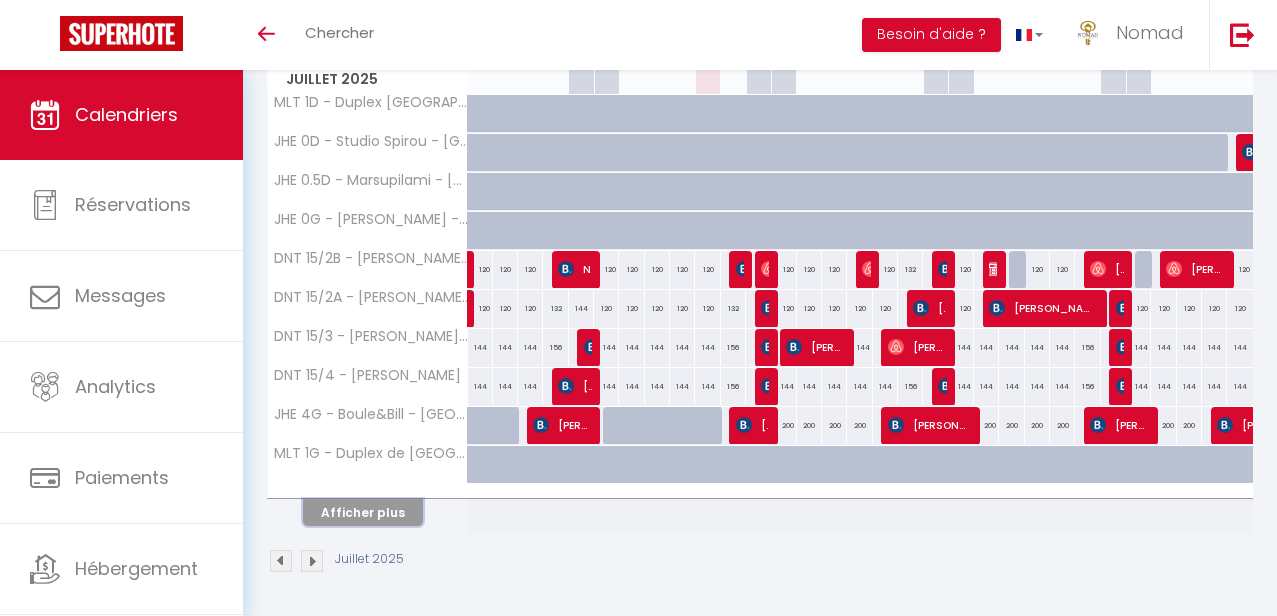 click on "Afficher plus" at bounding box center [363, 512] 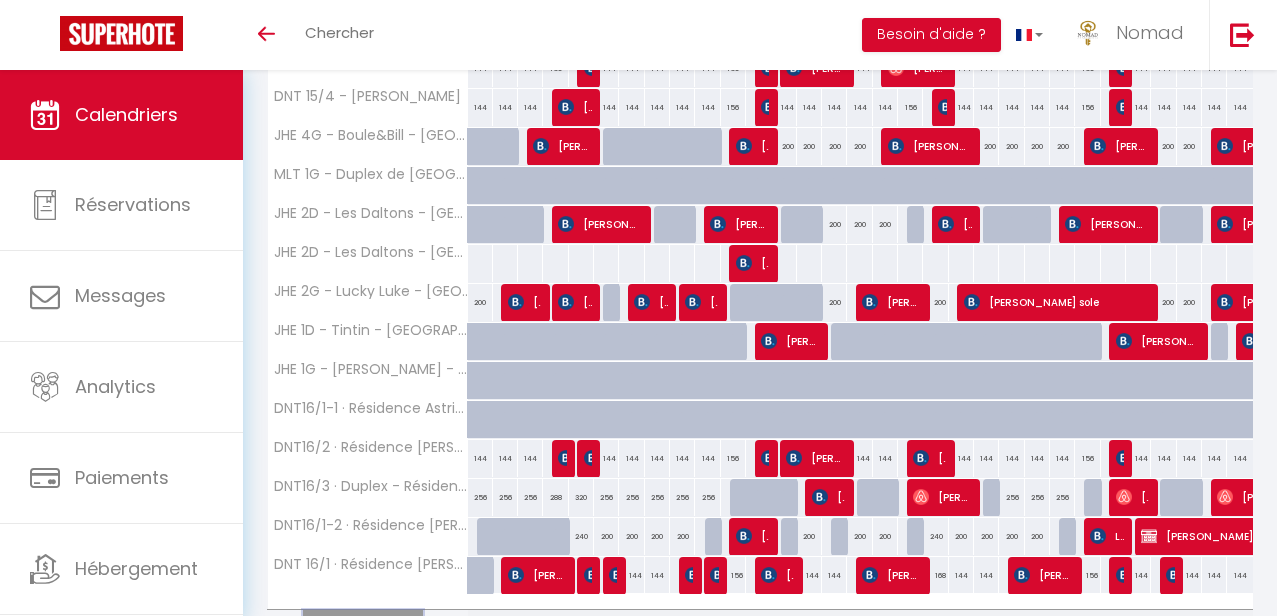 scroll, scrollTop: 605, scrollLeft: 0, axis: vertical 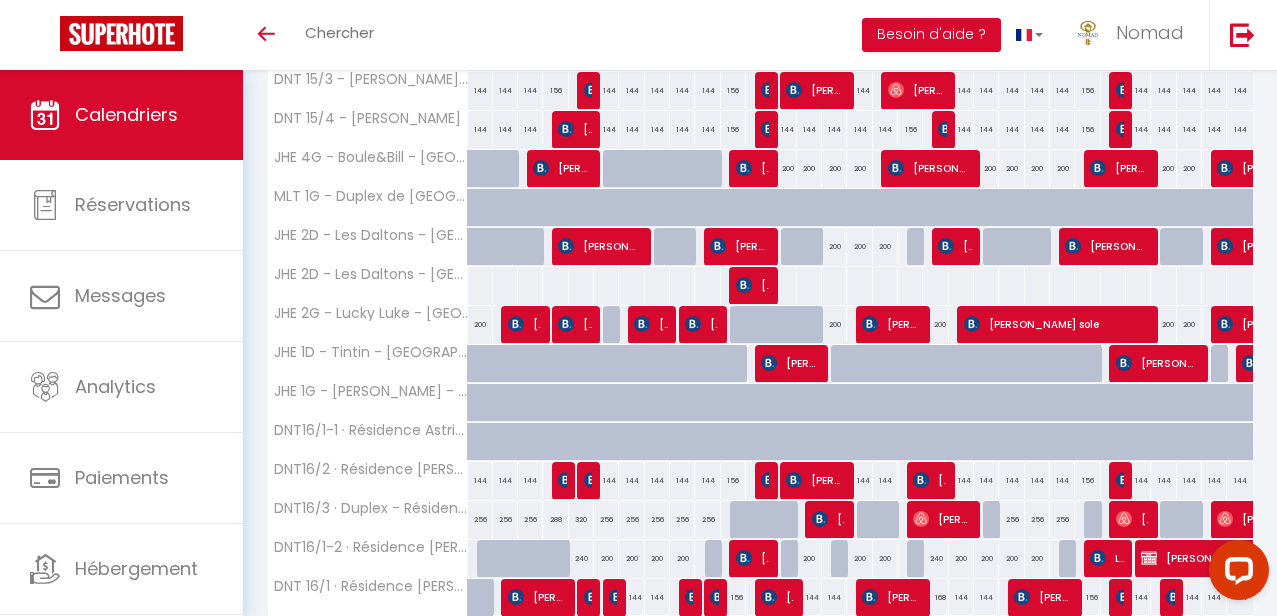 click at bounding box center (480, 246) 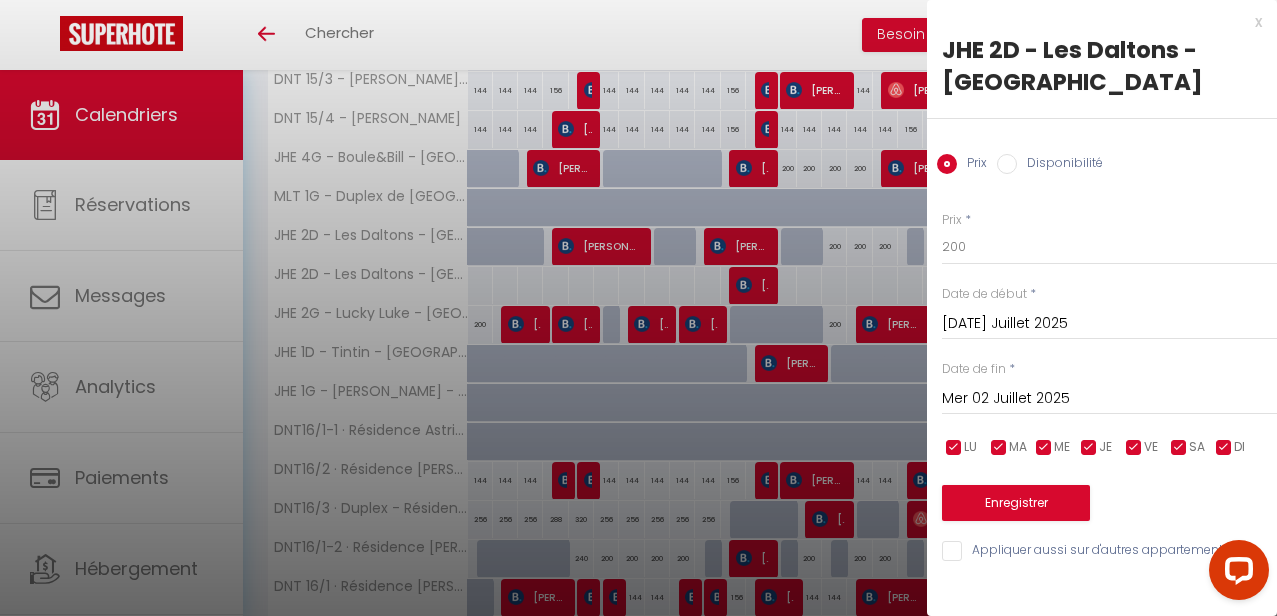 click on "Mer 02 Juillet 2025" at bounding box center [1109, 399] 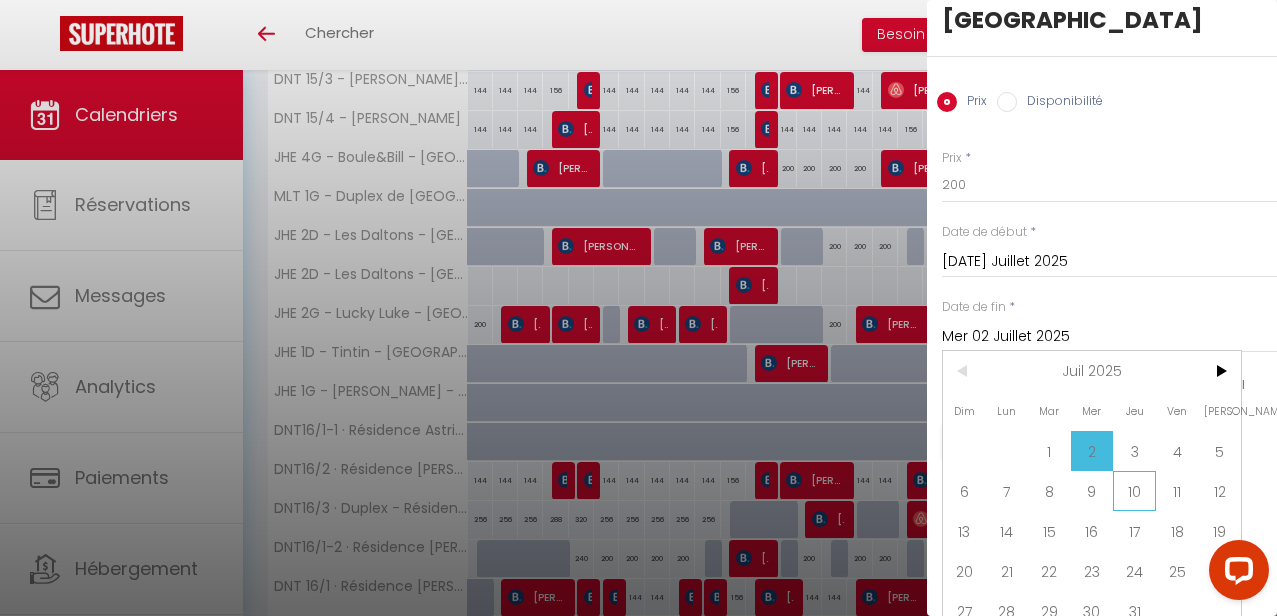 scroll, scrollTop: 77, scrollLeft: 0, axis: vertical 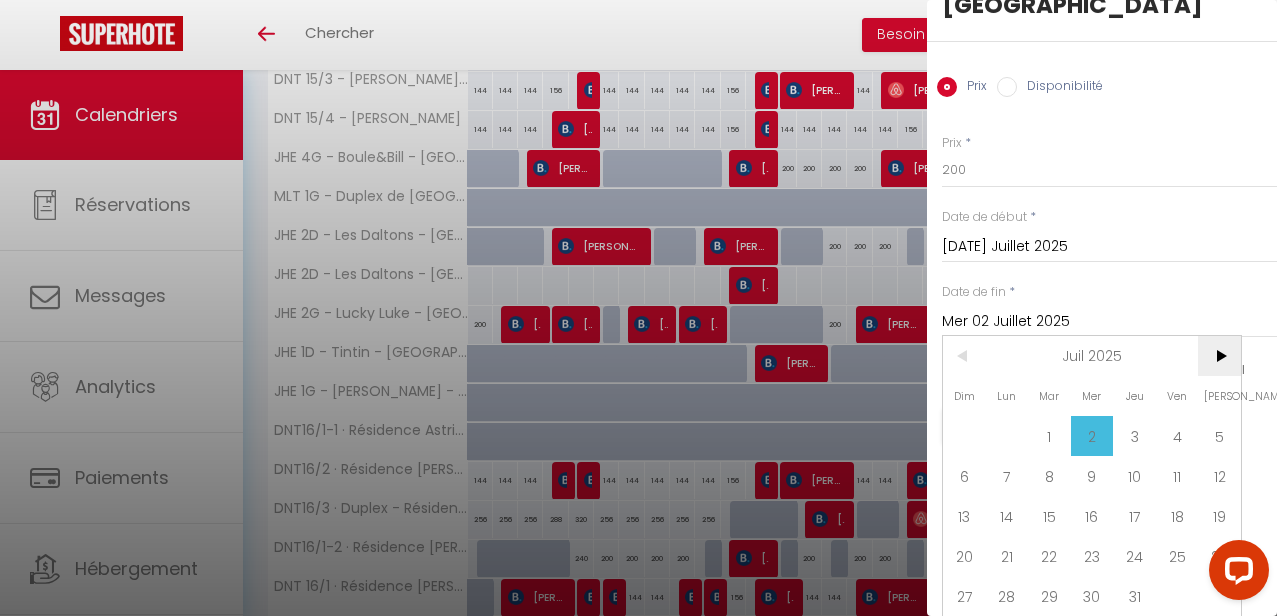 click on ">" at bounding box center [1219, 356] 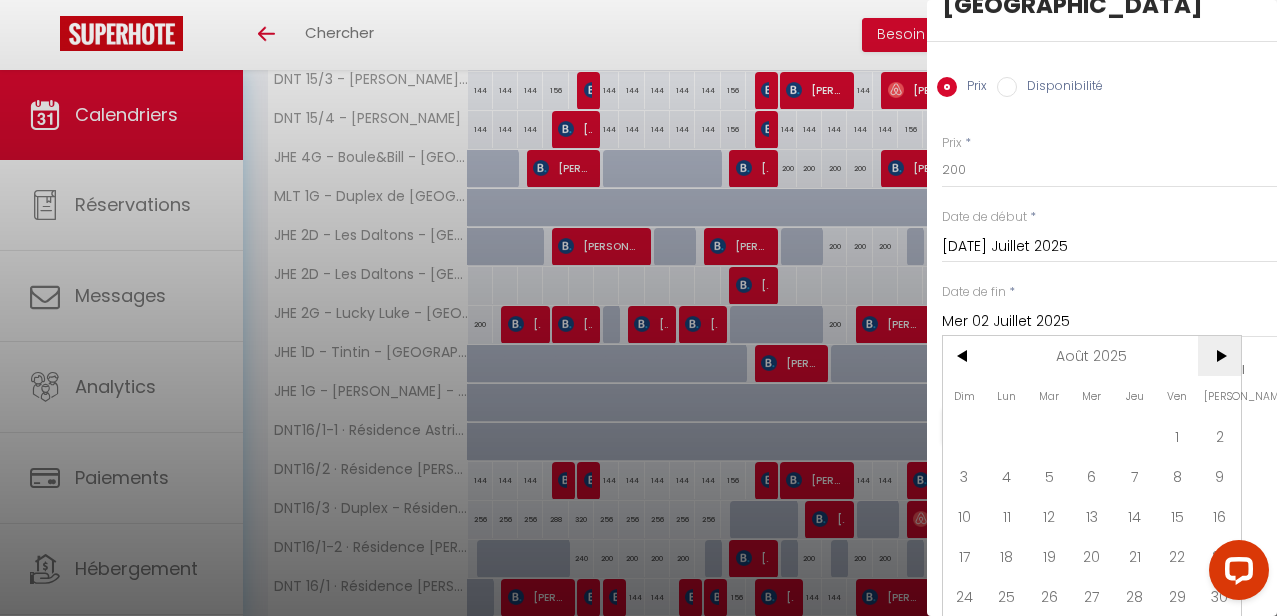 click on ">" at bounding box center [1219, 356] 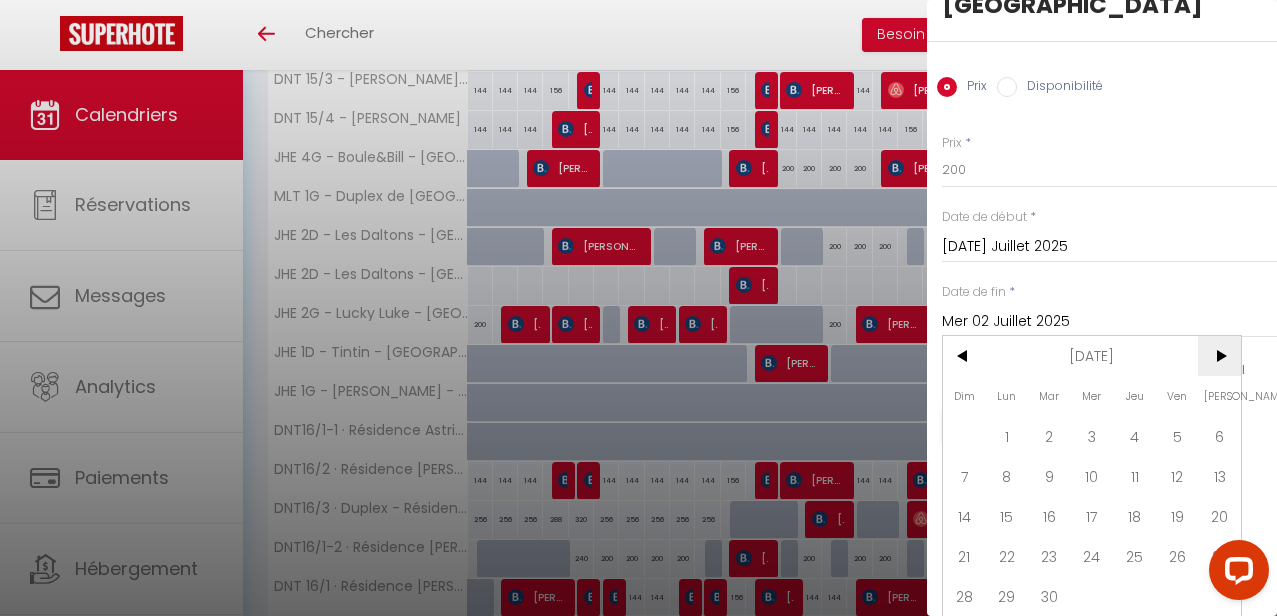 click on ">" at bounding box center (1219, 356) 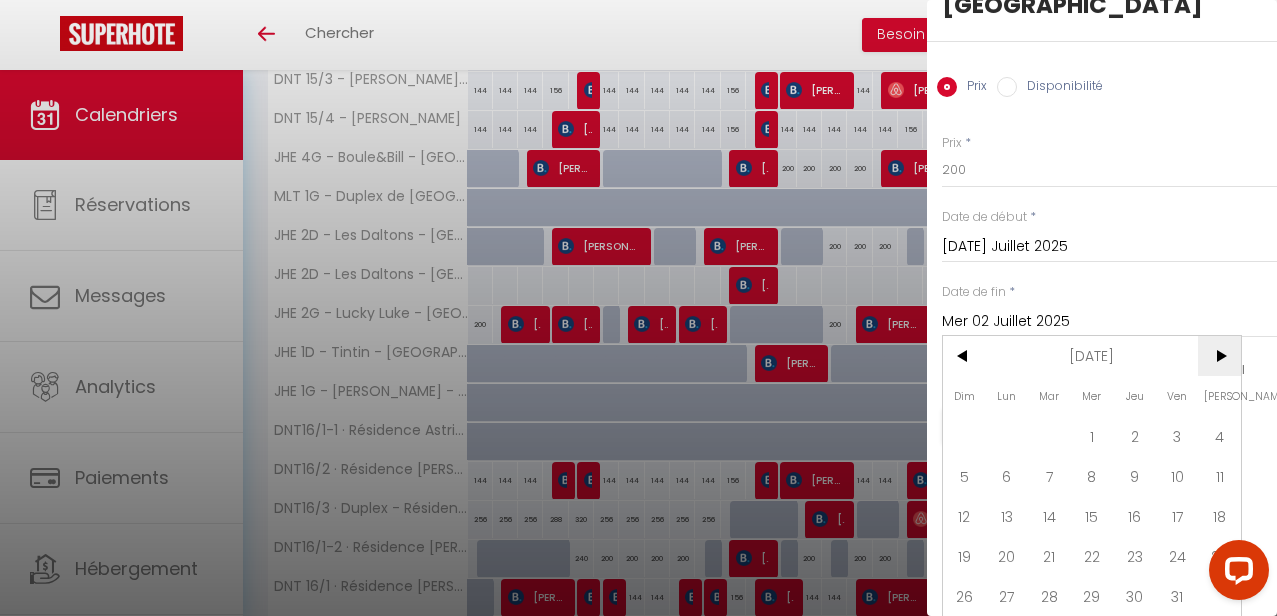 click on ">" at bounding box center (1219, 356) 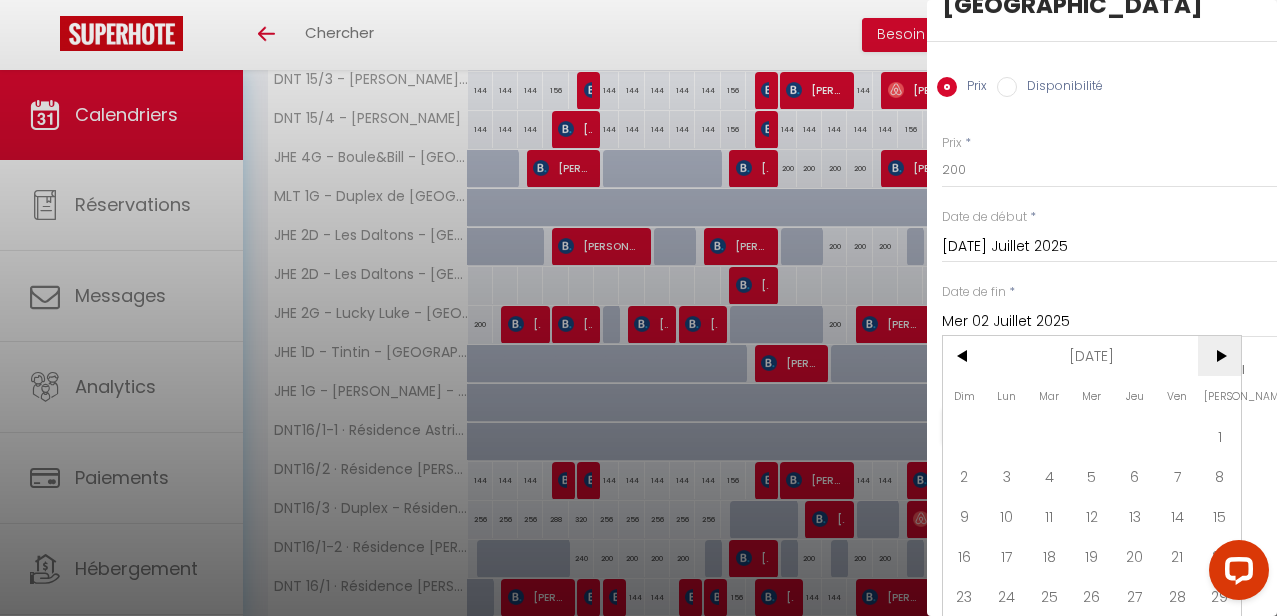 click on ">" at bounding box center [1219, 356] 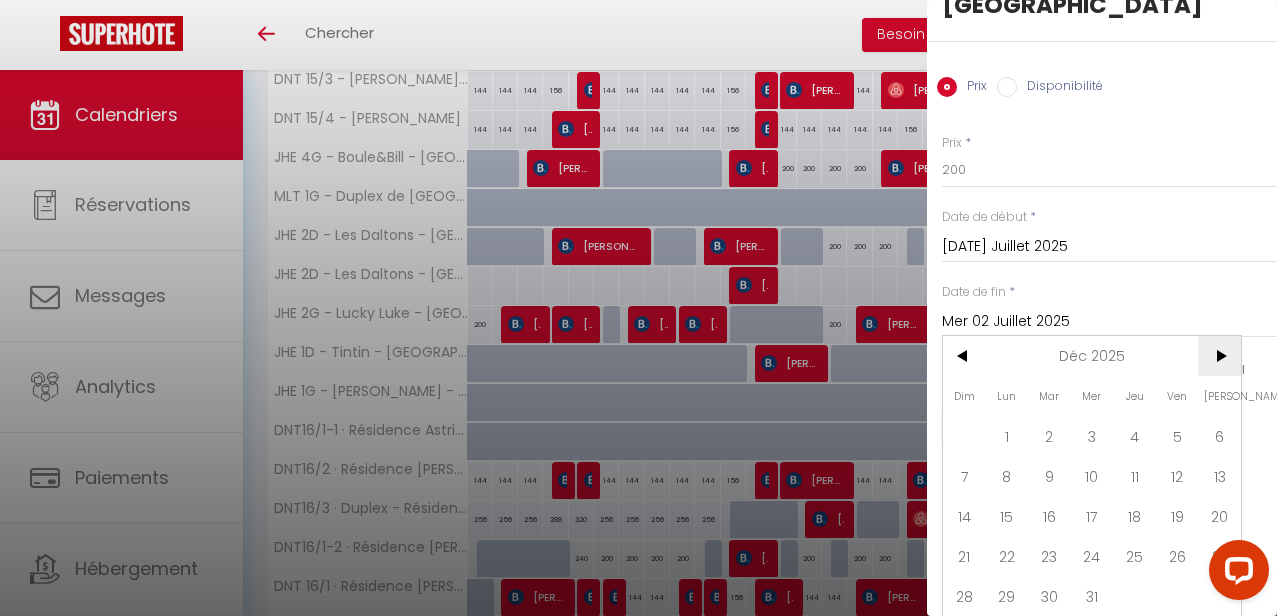 click on ">" at bounding box center [1219, 356] 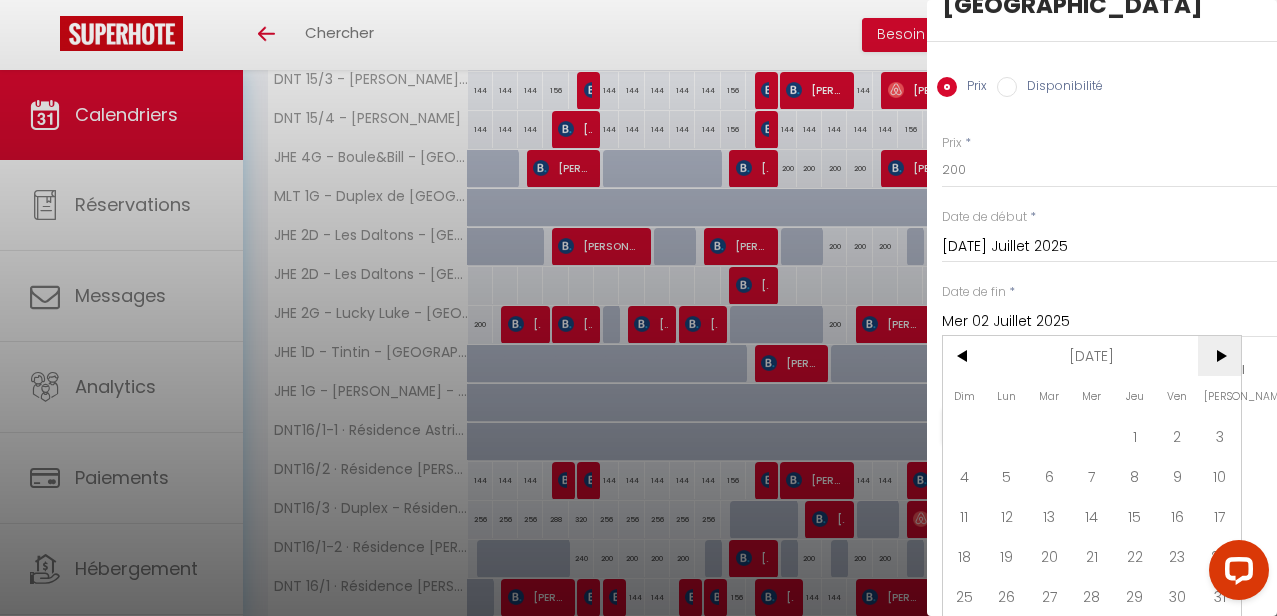 click on ">" at bounding box center (1219, 356) 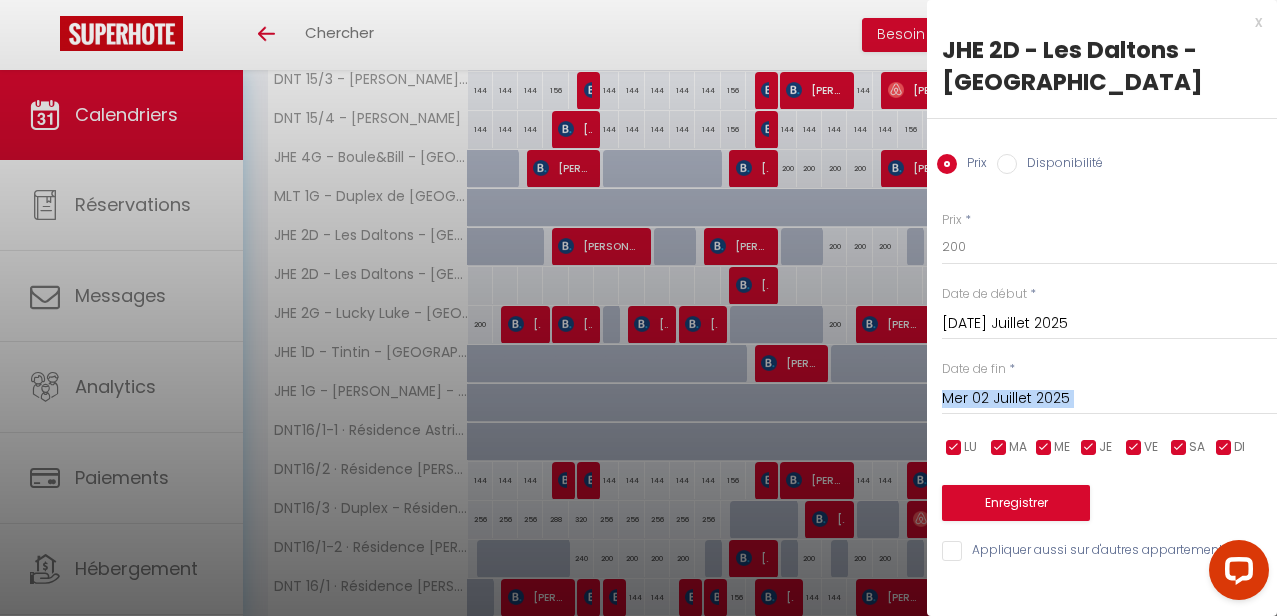 click on "Prix
*   200
Statut
*
Disponible
Indisponible
Date de début
*     Mar 01 Juillet 2025         <   Juil 2025   >   Dim Lun Mar Mer Jeu Ven Sam   1 2 3 4 5 6 7 8 9 10 11 12 13 14 15 16 17 18 19 20 21 22 23 24 25 26 27 28 29 30 31     <   2025   >   Janvier Février Mars Avril Mai Juin Juillet Août Septembre Octobre Novembre Décembre     <   2020 - 2029   >   2020 2021 2022 2023 2024 2025 2026 2027 2028 2029
Date de fin
*     Mer 02 Juillet 2025         <   Fév 2026   >   Dim Lun Mar Mer Jeu Ven Sam   1 2 3 4 5 6 7 8 9 10 11 12 13 14 15 16 17 18 19 20 21 22 23 24 25 26 27 28     <   2026   >   Janvier Février Mars Avril Mai Juin Juillet Août Septembre Octobre Novembre Décembre     <   2020 - 2029   >   2020 2021 2022" at bounding box center [1102, 375] 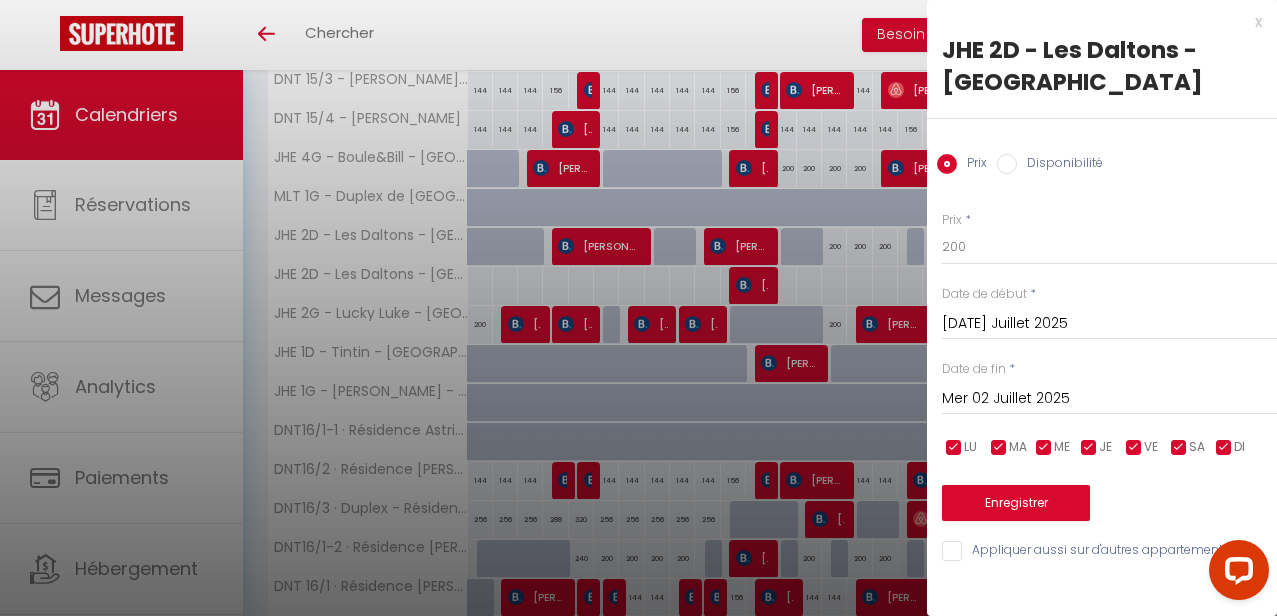 click on "Disponibilité" at bounding box center [1060, 165] 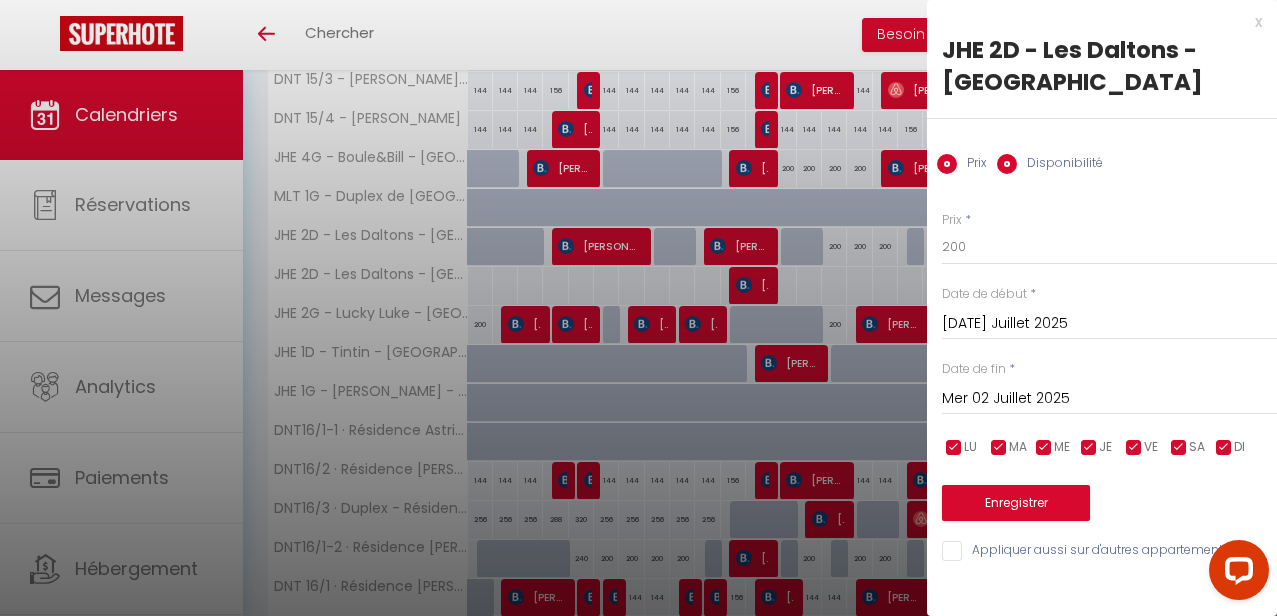 radio on "false" 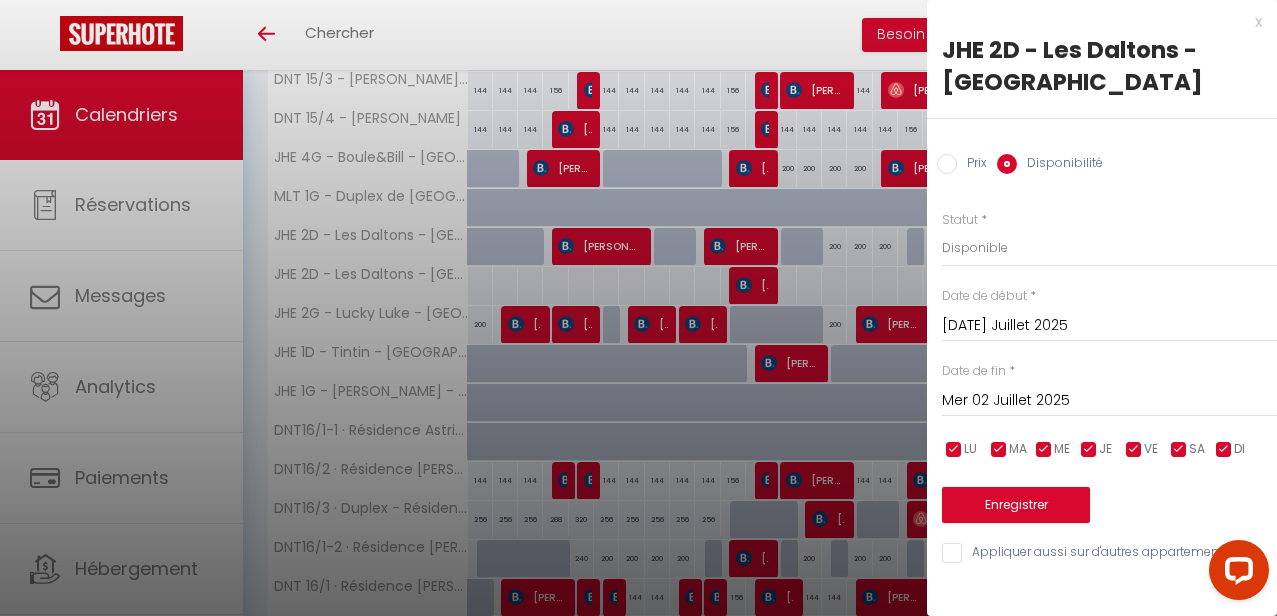 click on "Prix
*   200
Statut
*
Disponible
Indisponible
Date de début
*     Mar 01 Juillet 2025         <   Juil 2025   >   Dim Lun Mar Mer Jeu Ven Sam   1 2 3 4 5 6 7 8 9 10 11 12 13 14 15 16 17 18 19 20 21 22 23 24 25 26 27 28 29 30 31     <   2025   >   Janvier Février Mars Avril Mai Juin Juillet Août Septembre Octobre Novembre Décembre     <   2020 - 2029   >   2020 2021 2022 2023 2024 2025 2026 2027 2028 2029
Date de fin
*     Mer 02 Juillet 2025         <   Fév 2026   >   Dim Lun Mar Mer Jeu Ven Sam   1 2 3 4 5 6 7 8 9 10 11 12 13 14 15 16 17 18 19 20 21 22 23 24 25 26 27 28     <   2026   >   Janvier Février Mars Avril Mai Juin Juillet Août Septembre Octobre Novembre Décembre     <   2020 - 2029   >   2020 2021 2022" at bounding box center (1102, 376) 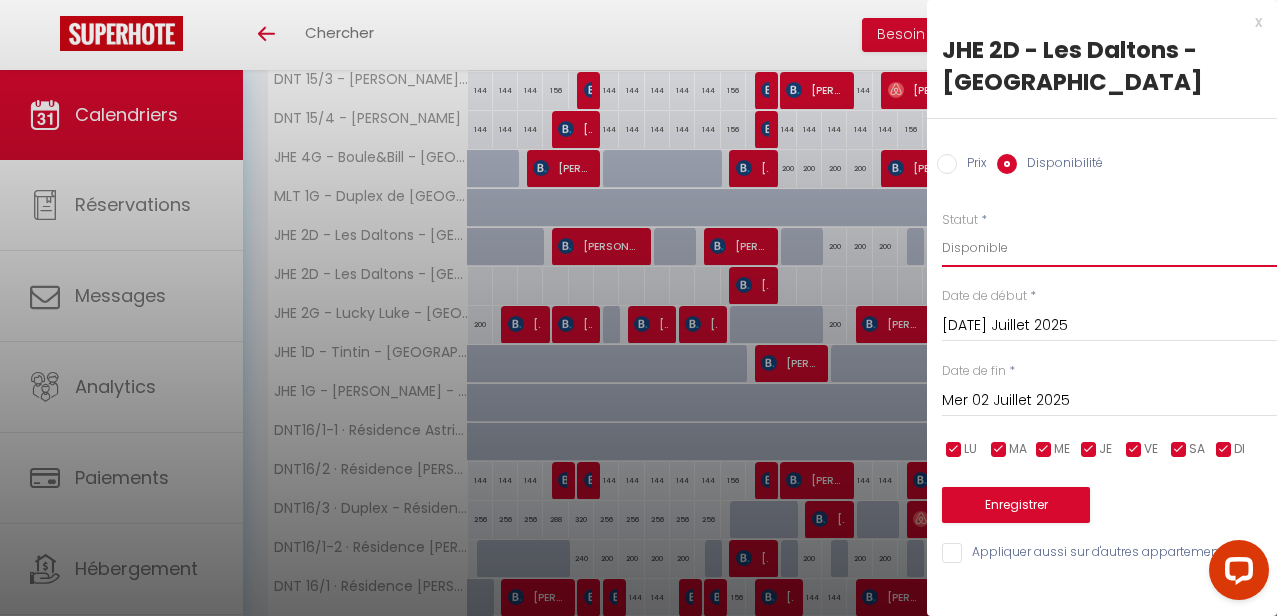 click on "Disponible
Indisponible" at bounding box center (1109, 248) 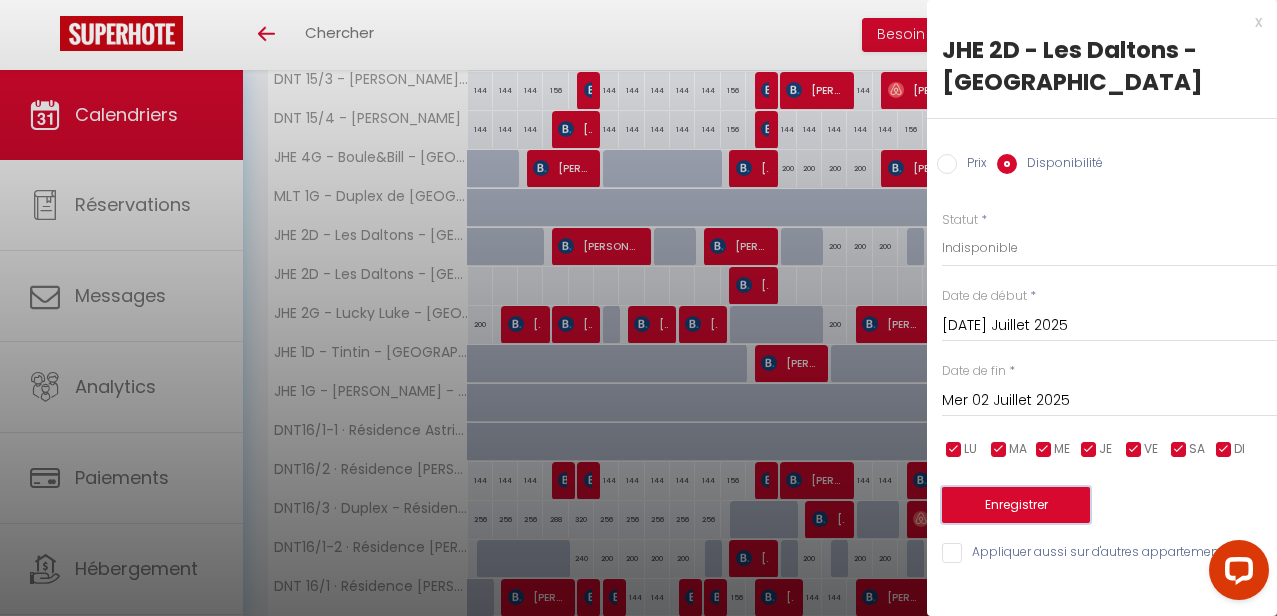 click on "Enregistrer" at bounding box center (1016, 505) 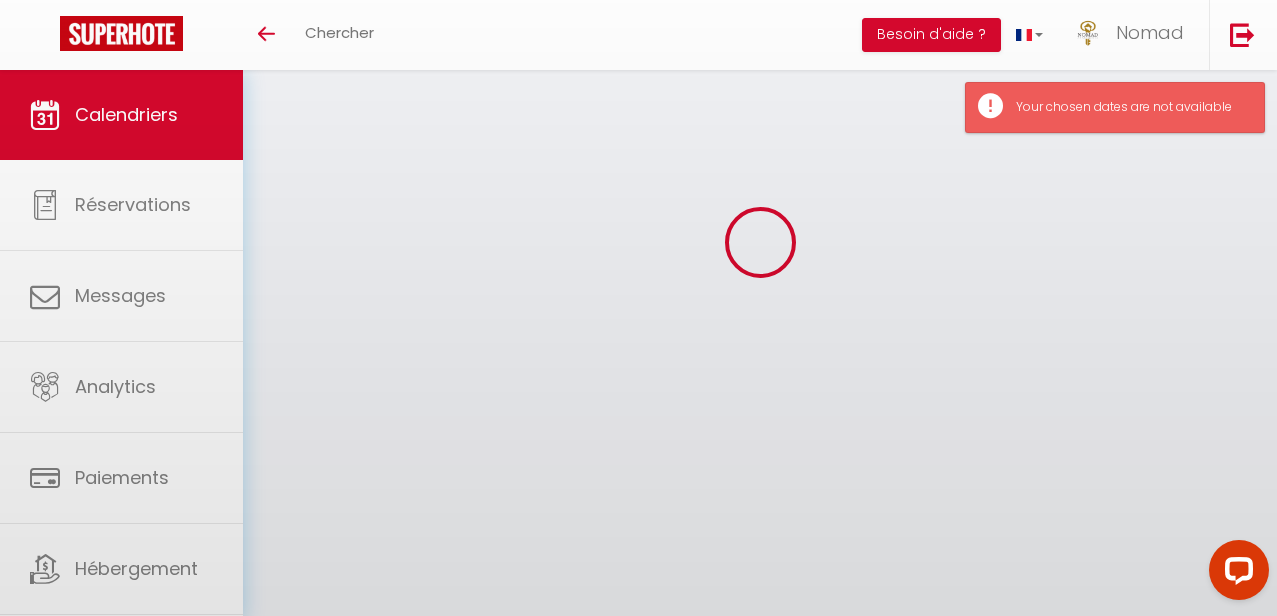 scroll, scrollTop: 322, scrollLeft: 0, axis: vertical 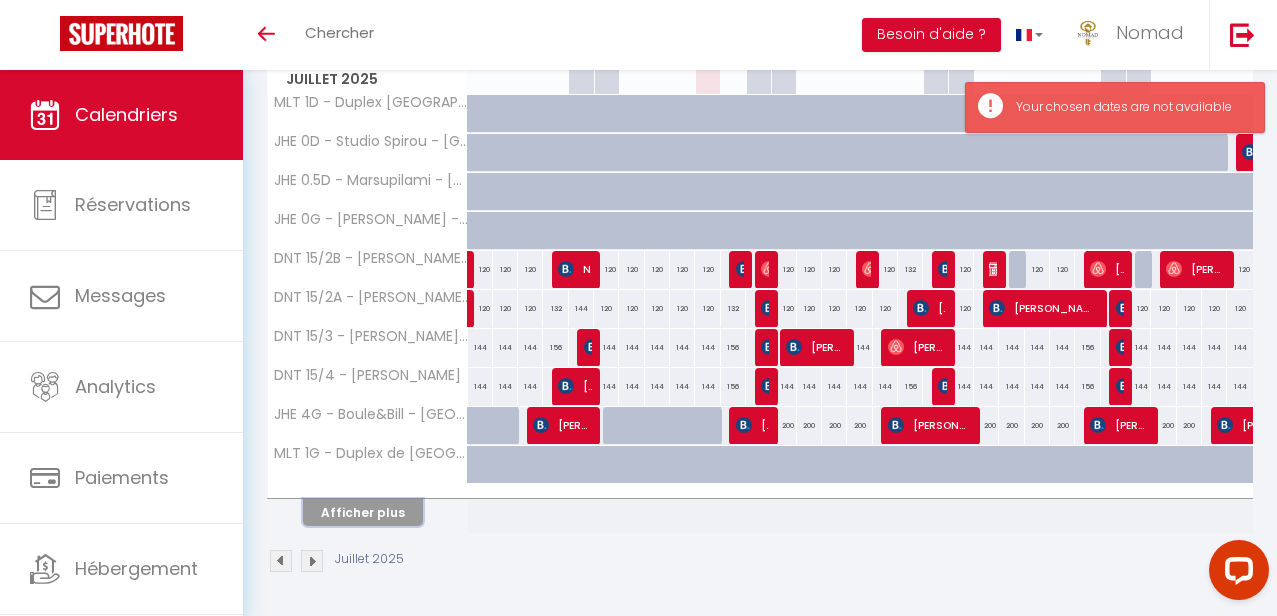 click on "Afficher plus" at bounding box center (363, 512) 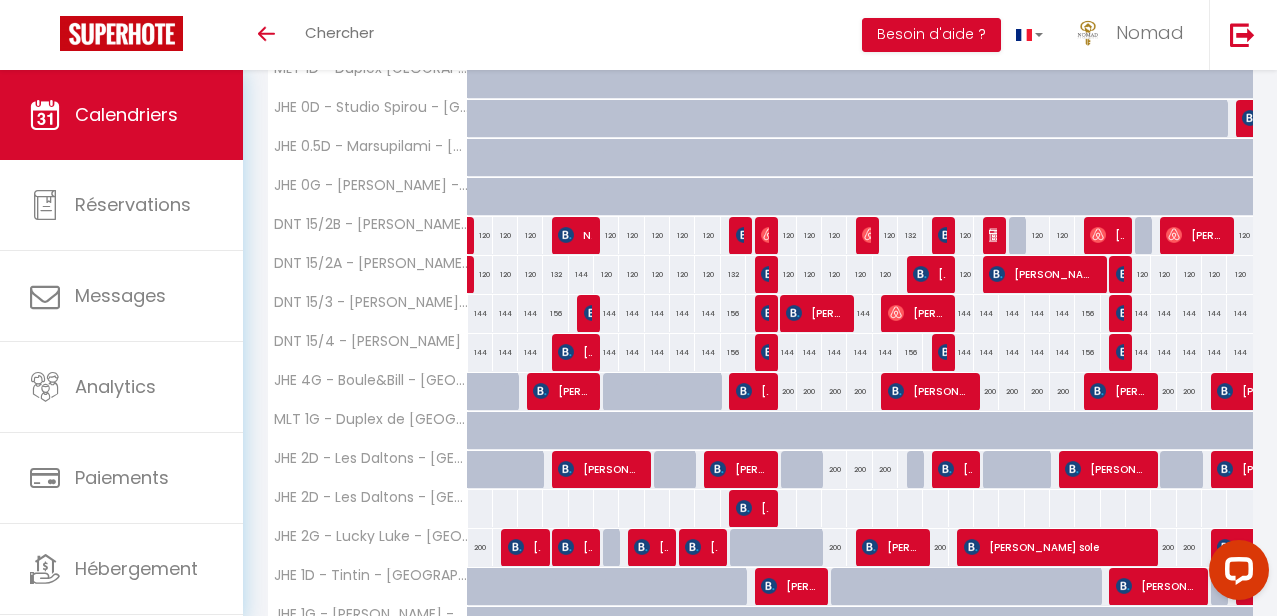 scroll, scrollTop: 362, scrollLeft: 0, axis: vertical 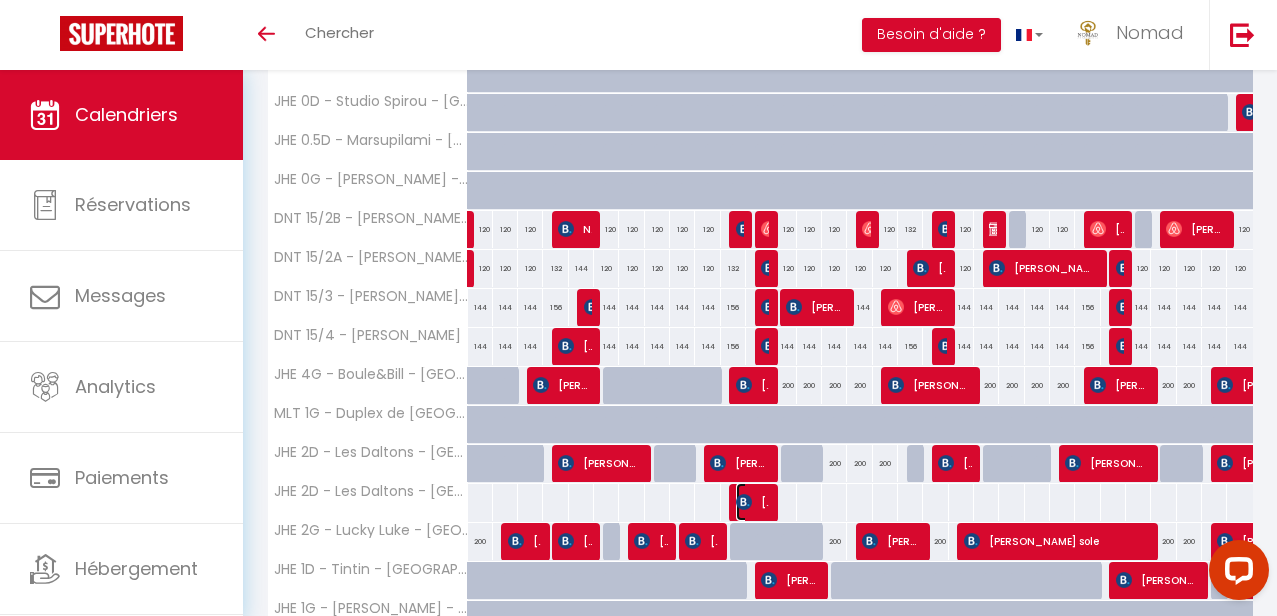 click on "[PERSON_NAME]" at bounding box center [752, 502] 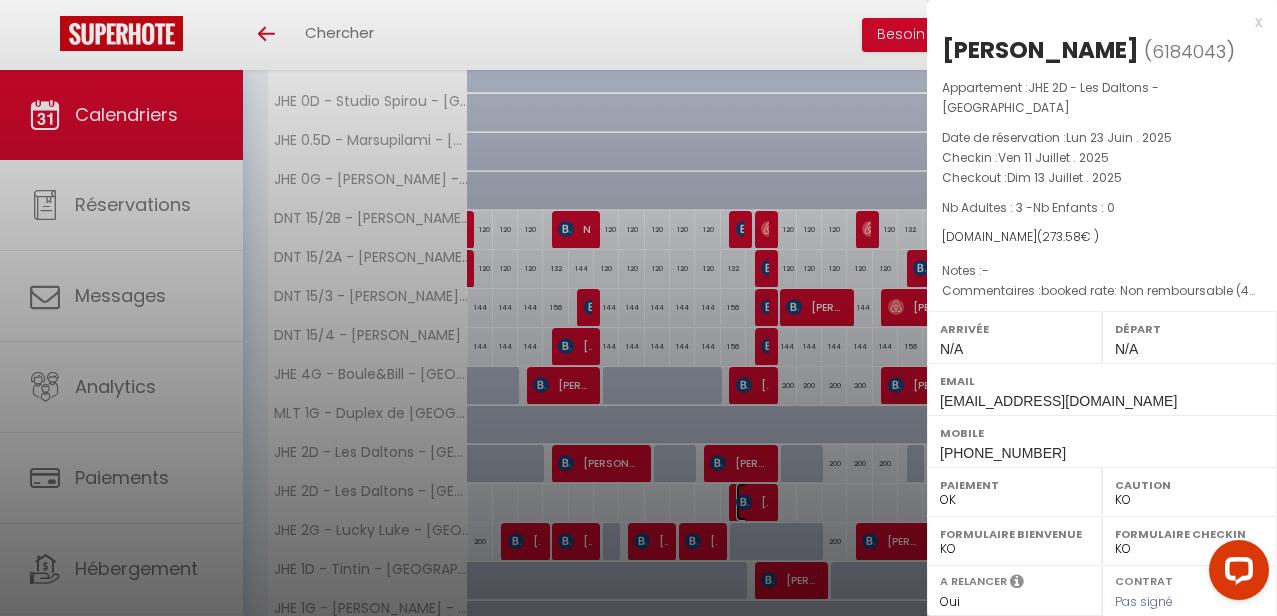 select on "21644" 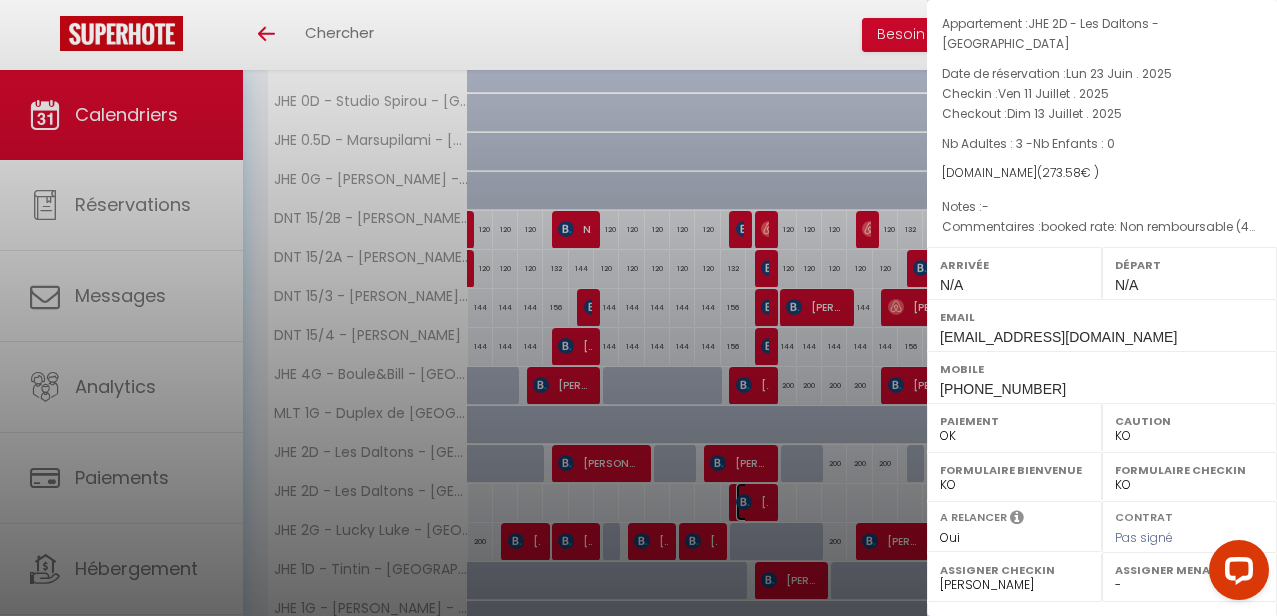 scroll, scrollTop: 0, scrollLeft: 0, axis: both 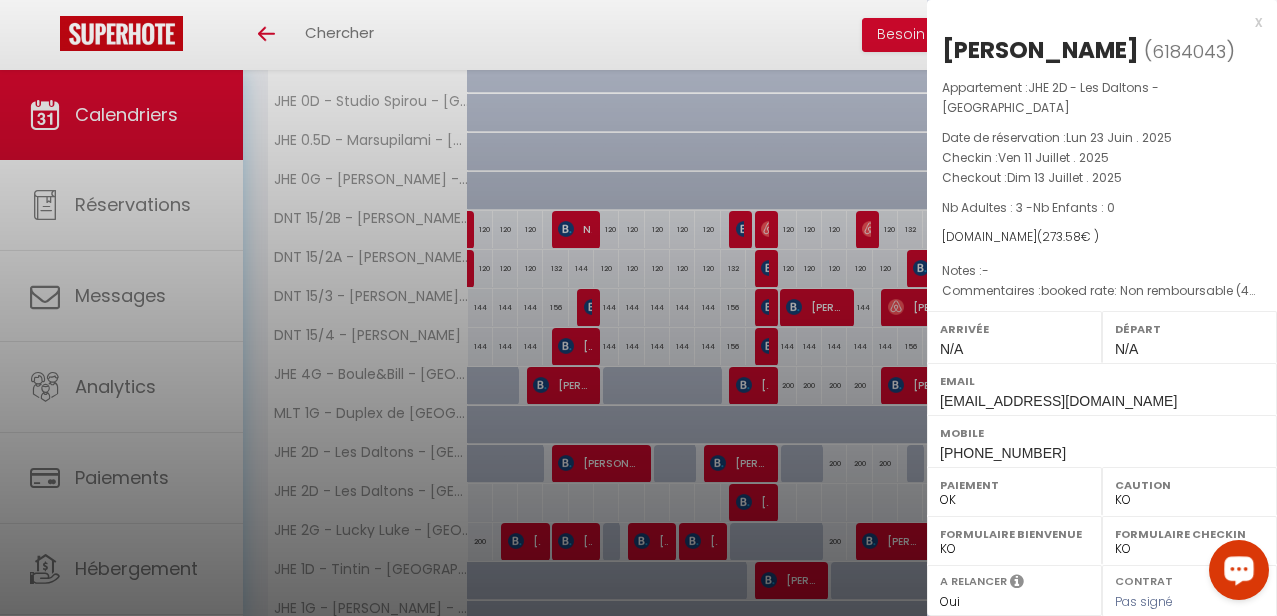click at bounding box center [1239, 569] 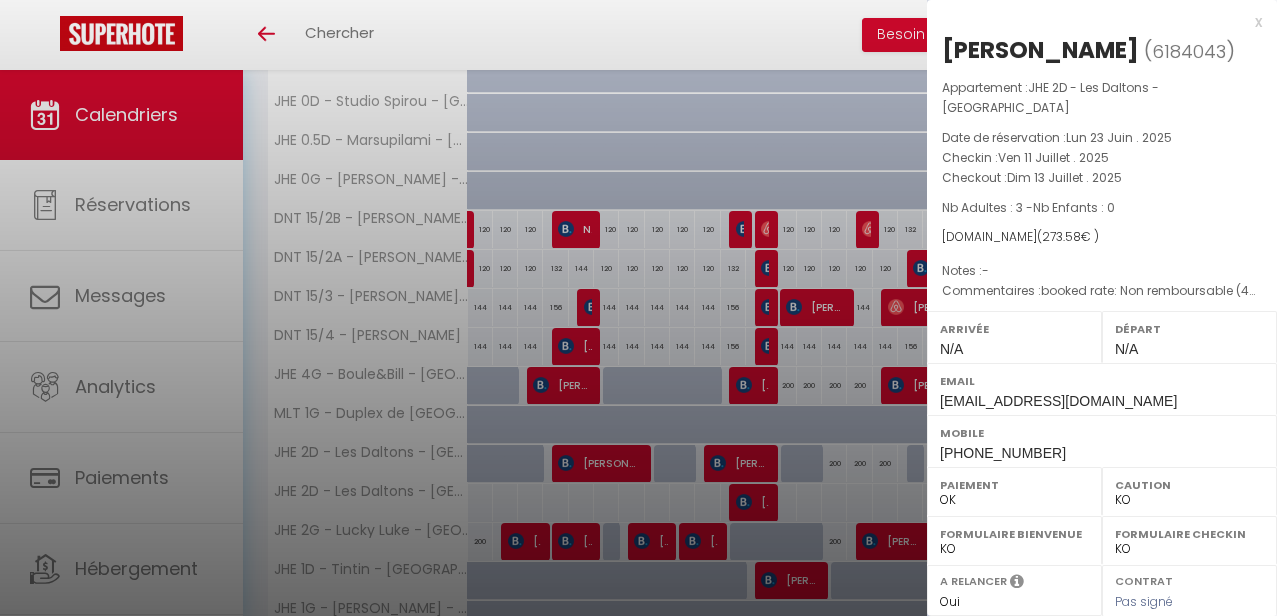 click at bounding box center (638, 308) 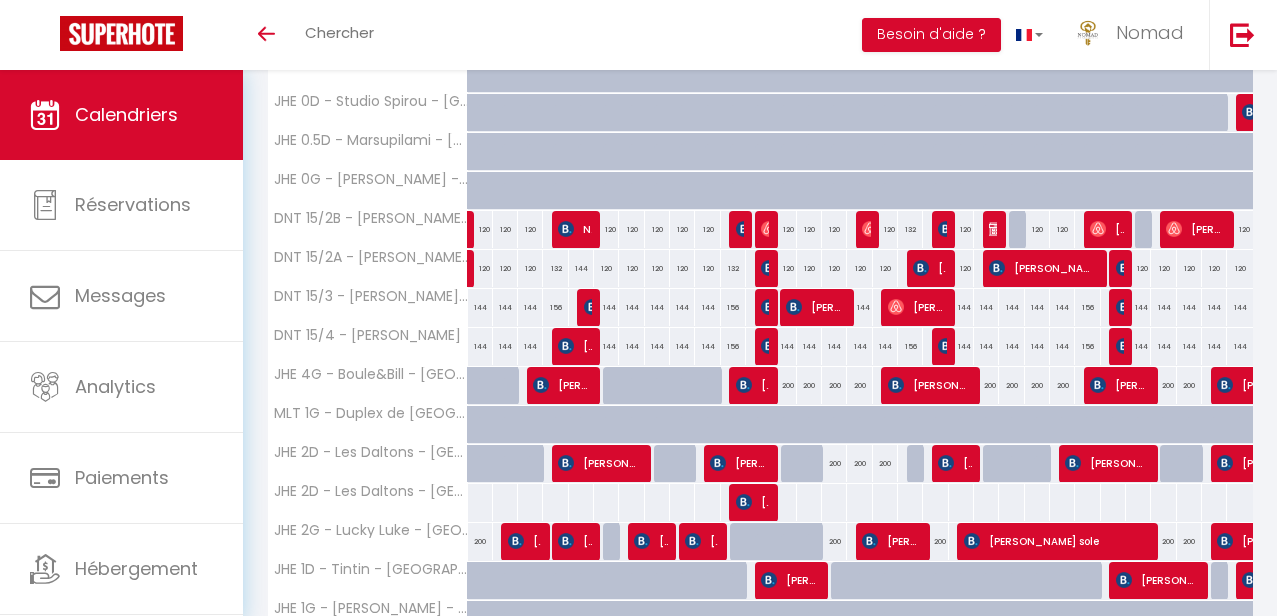 click on "Toggle menubar     Chercher   BUTTON
Besoin d'aide ?
Nomad   Paramètres        Équipe" at bounding box center [703, 35] 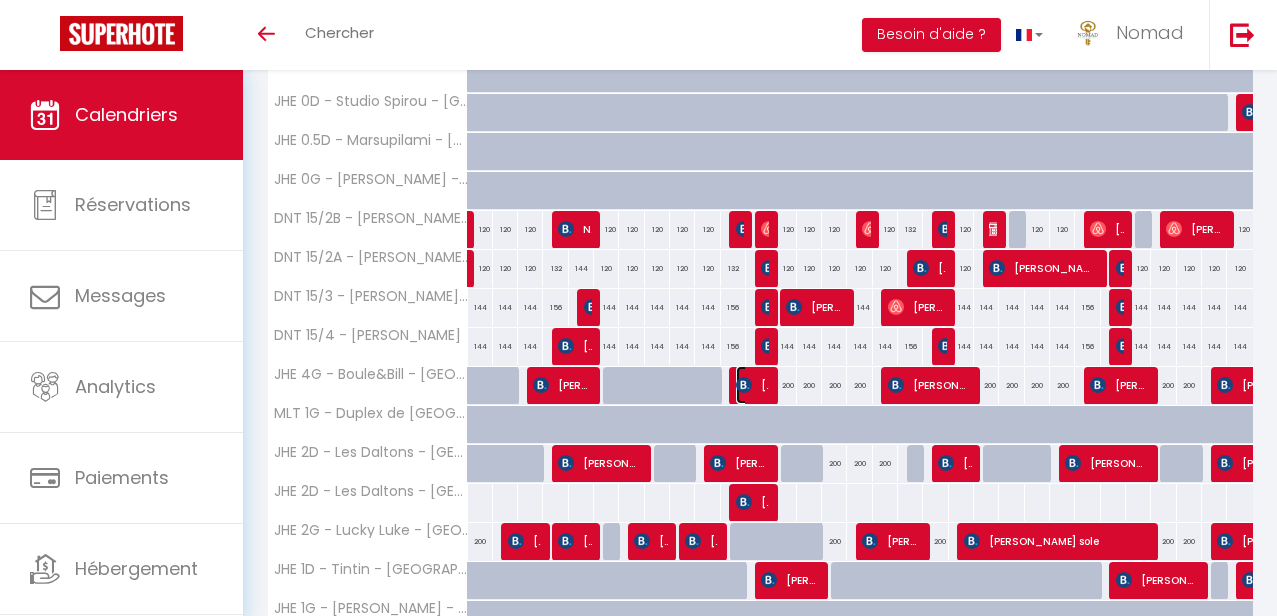 click at bounding box center (744, 385) 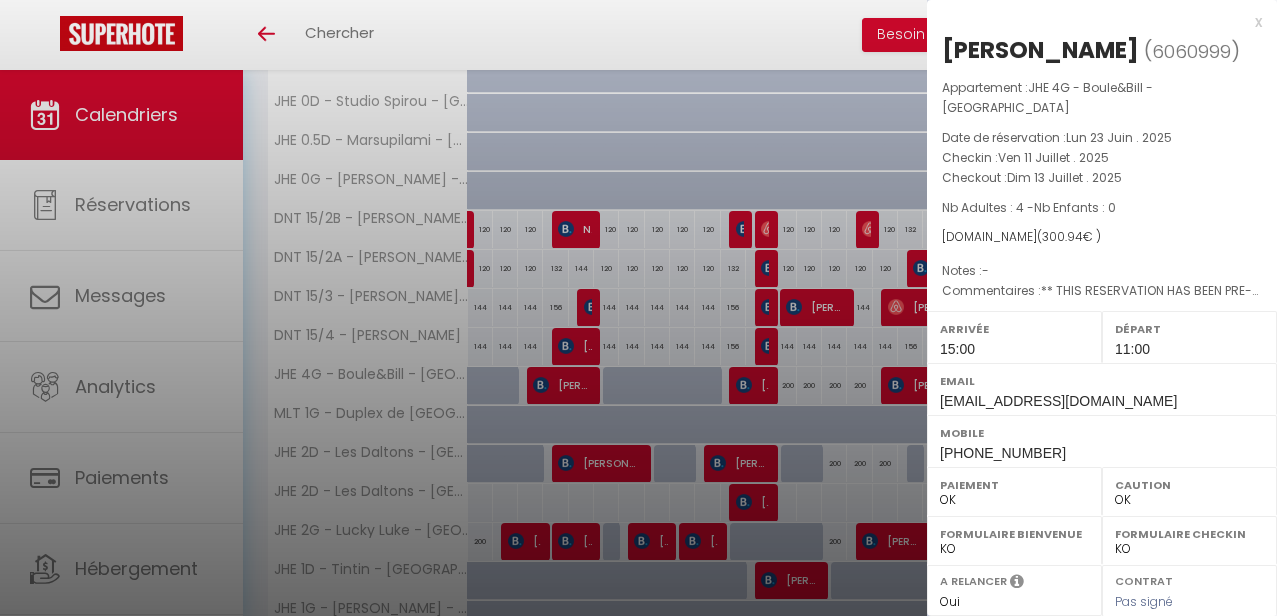 click at bounding box center (638, 308) 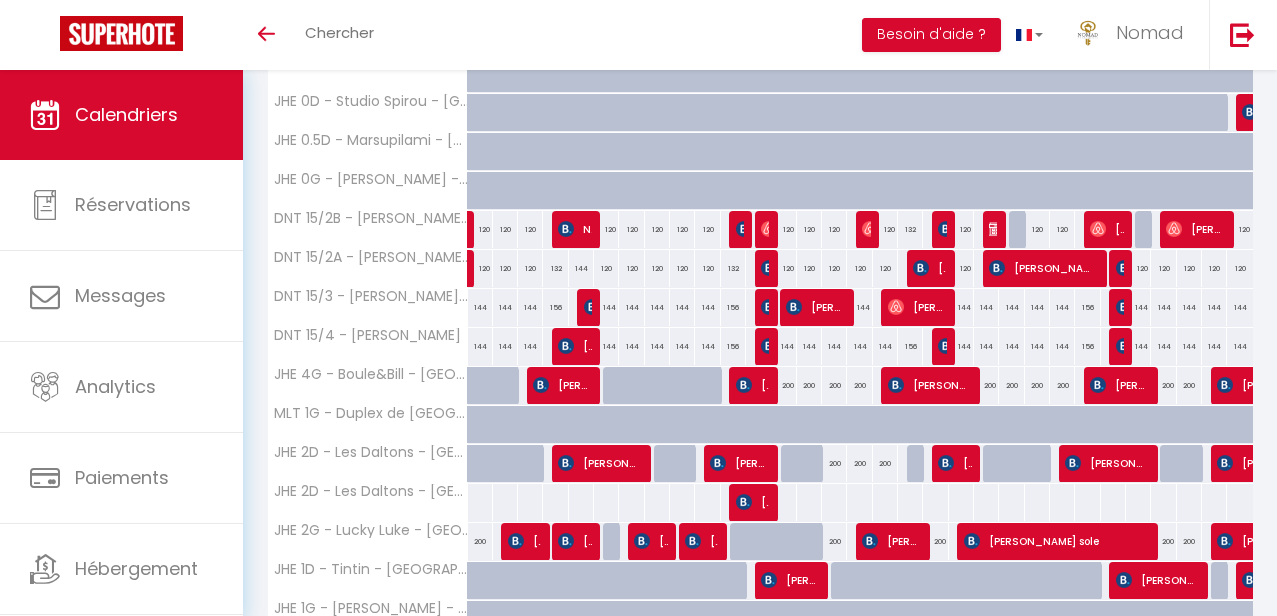 click on "Coaching SuperHote ce soir à 18h00, pour participer:  https://us02web.zoom.us/j/4667554618?pwd=QUhUTnBqenhNTG1HazhBOFJXWjRYUT09   ×     Toggle navigation       Toggle Search     Toggle menubar     Chercher   BUTTON
Besoin d'aide ?
Nomad   Paramètres        Équipe     Résultat de la recherche   Aucun résultat     Calendriers     Réservations     Messages     Analytics      Paiements     Hébergement     Notifications                 Résultat de la recherche   Id   Appart   Voyageur    Checkin   Checkout   Nuits   Pers.   Plateforme   Statut     Résultat de la recherche   Aucun résultat           CALENDRIERS
Filtrer par hébergement
JHE       JHE 0G - Fantasio - Charleroi     JHE 2D - Les Daltons - Charleroi     JHE 1G - Gaston - Charleroi     JHE 2G - Lucky Luke - Charleroi     JHE 1D - Tintin - Charleroi     JHE 0D - Studio Spirou - Charleroi     JHE 0.5D - Marsupilami - Charleroi       DNT" at bounding box center (638, 337) 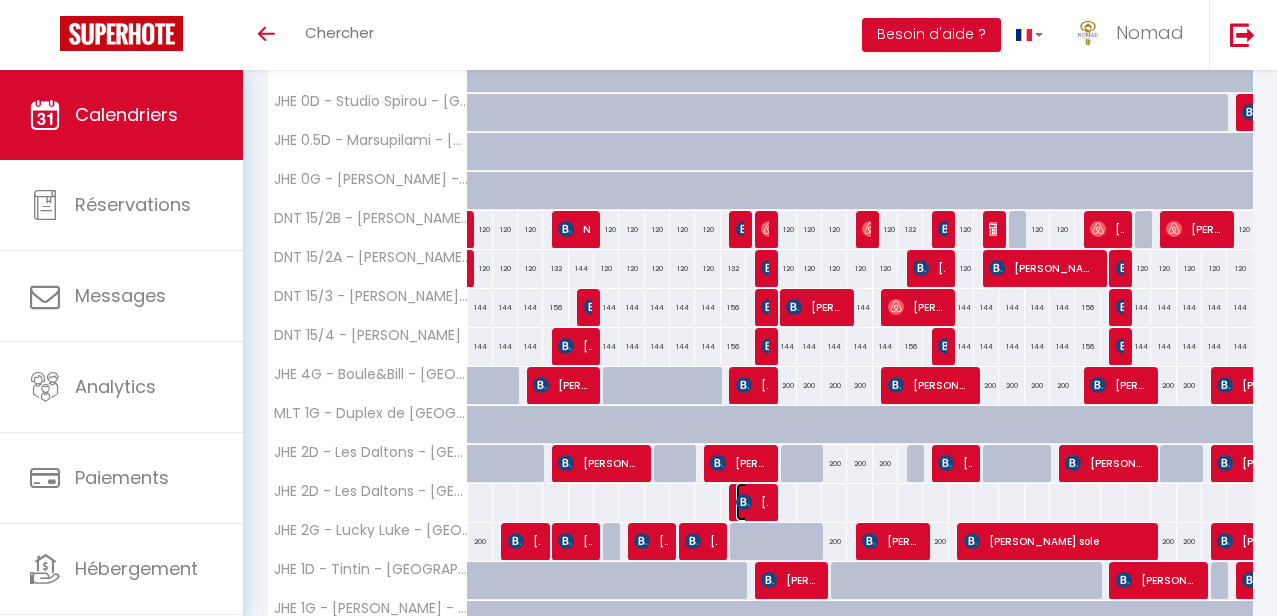 click on "[PERSON_NAME]" at bounding box center [752, 502] 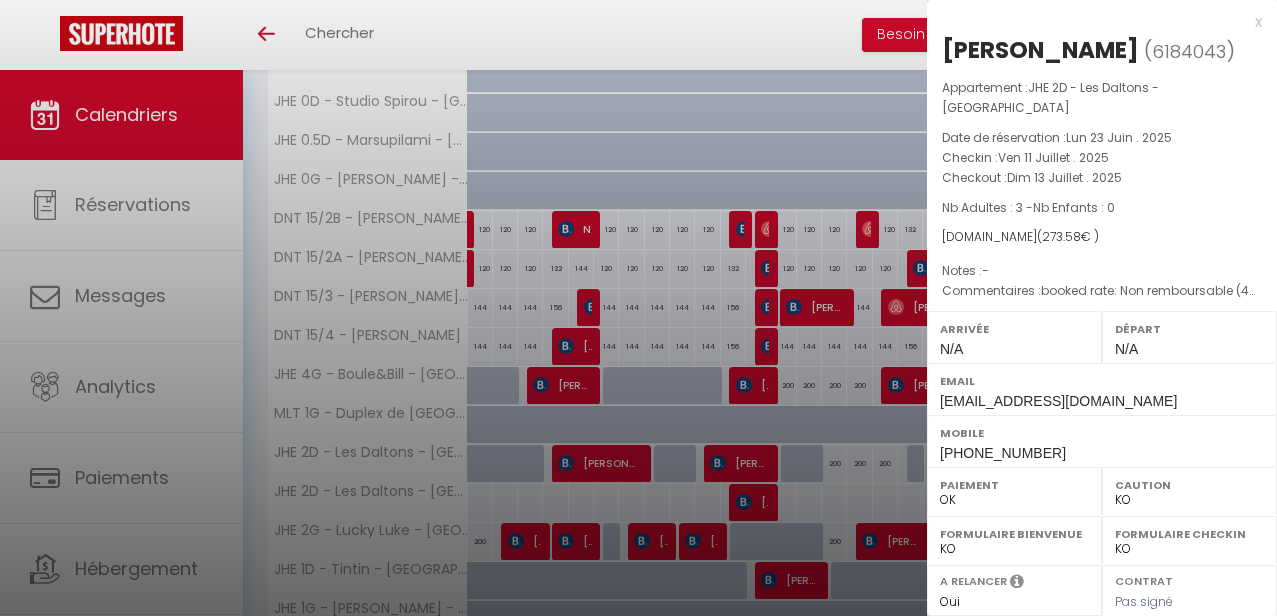 click at bounding box center [638, 308] 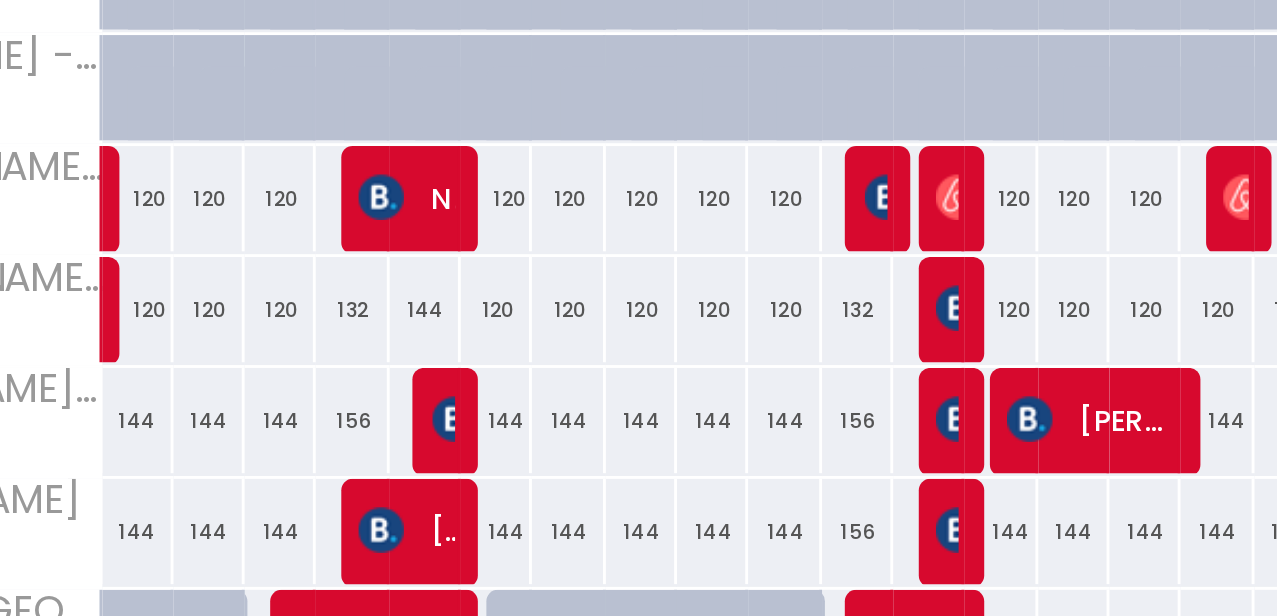 scroll, scrollTop: 292, scrollLeft: 0, axis: vertical 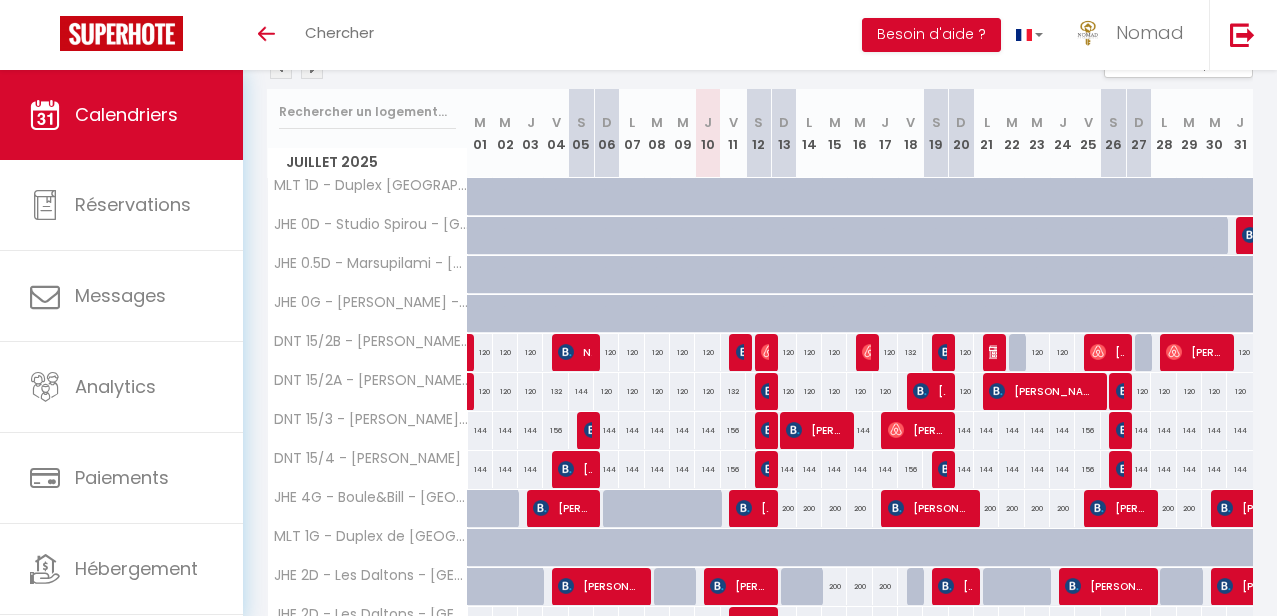 click on "Juillet 2025
Gestion des prix
Nb Nuits minimum   Règles   Disponibilité" at bounding box center (760, 68) 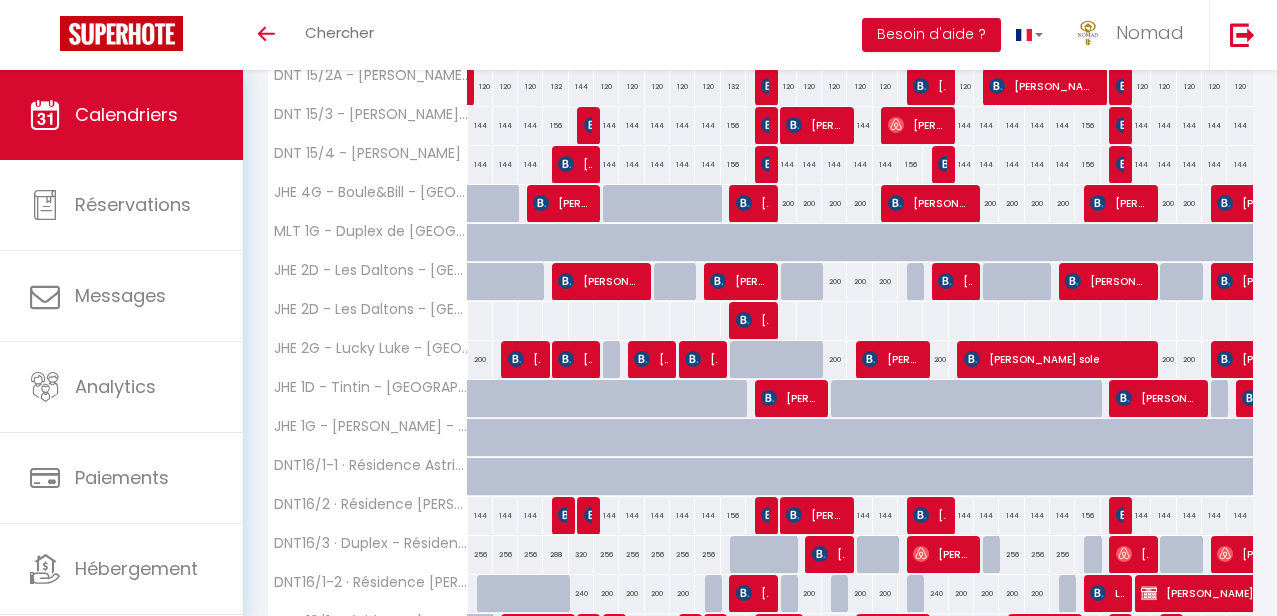 scroll, scrollTop: 549, scrollLeft: 0, axis: vertical 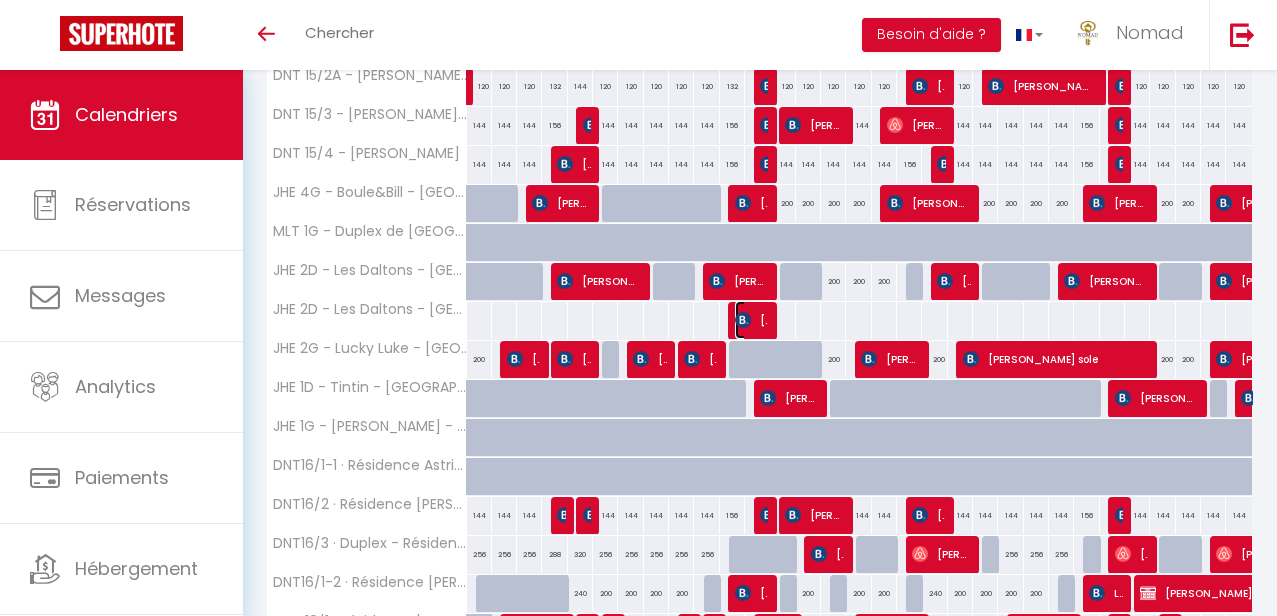 click on "[PERSON_NAME]" at bounding box center [751, 320] 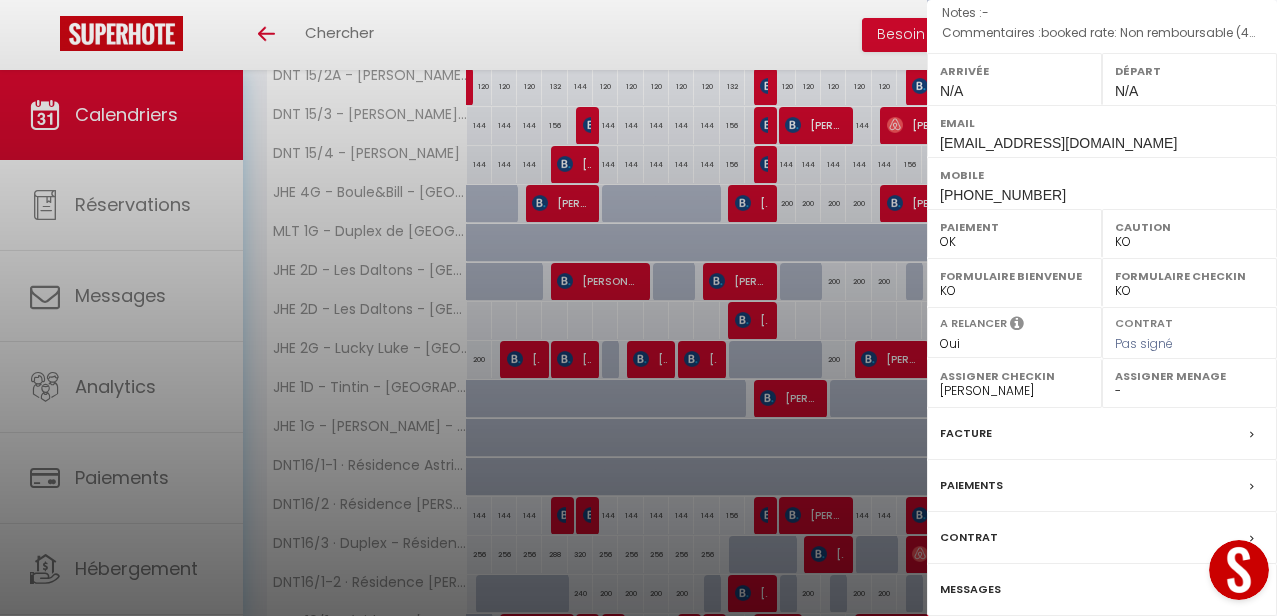 scroll, scrollTop: 348, scrollLeft: 0, axis: vertical 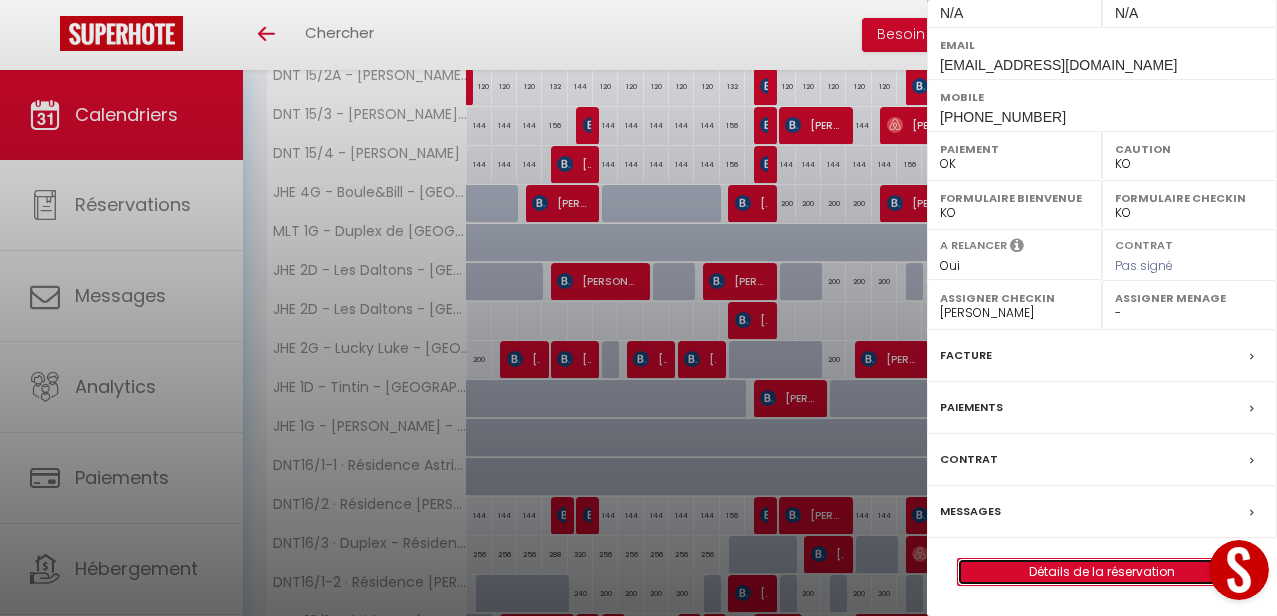 click on "Détails de la réservation" at bounding box center [1102, 572] 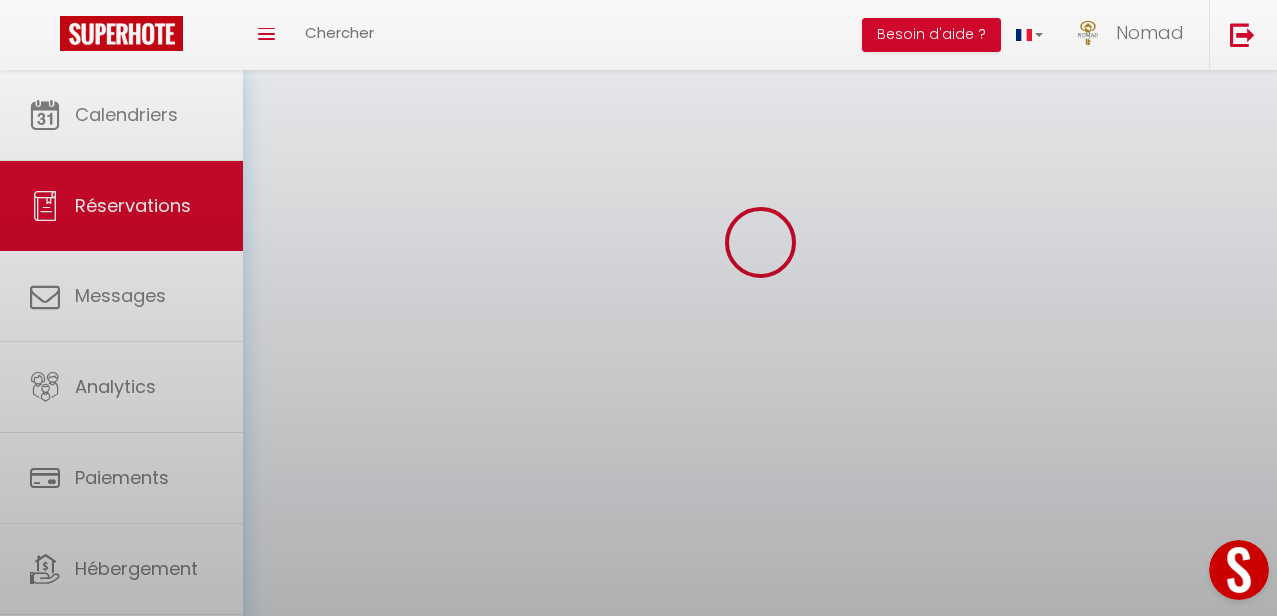 scroll, scrollTop: 0, scrollLeft: 0, axis: both 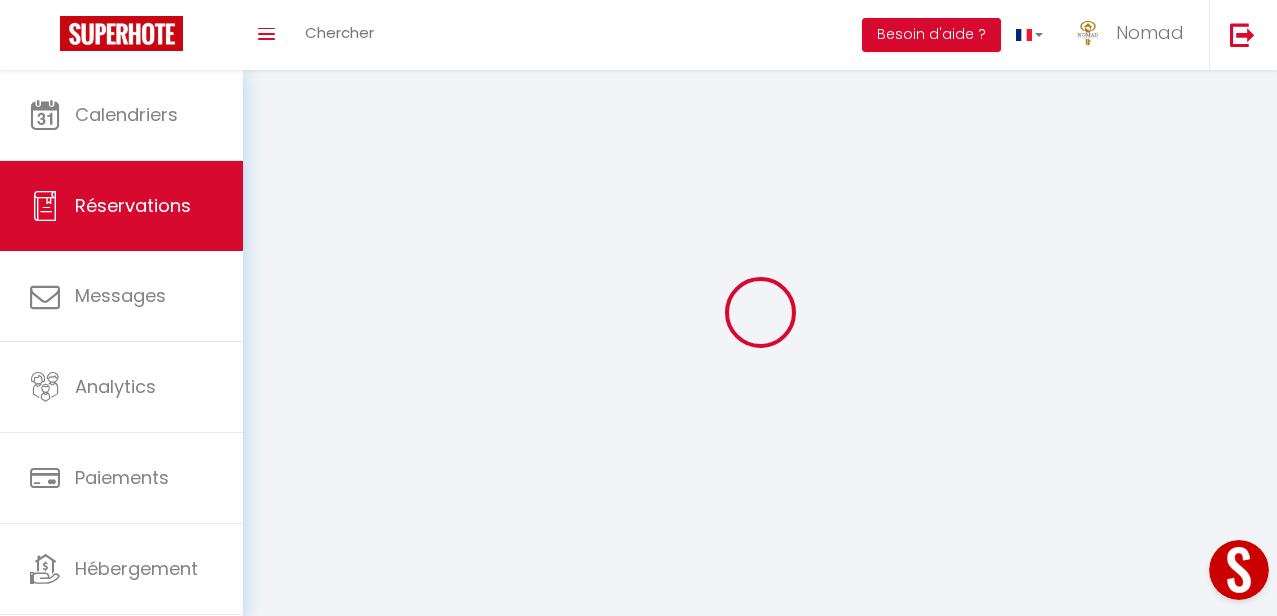 type on "mark" 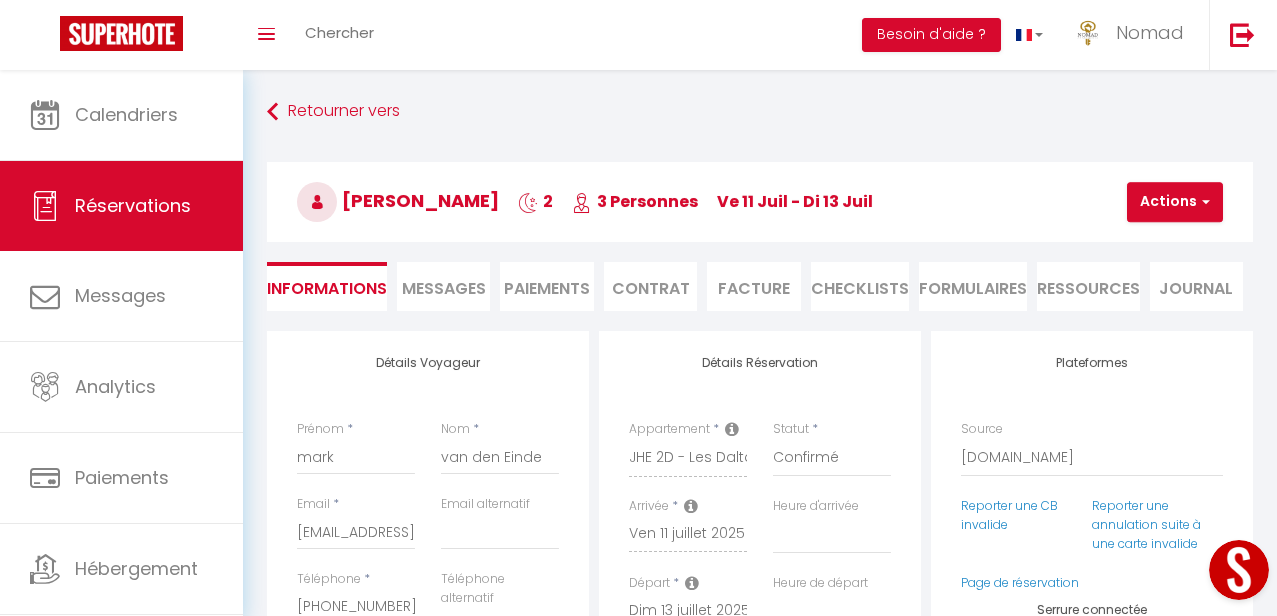 type on "23.58" 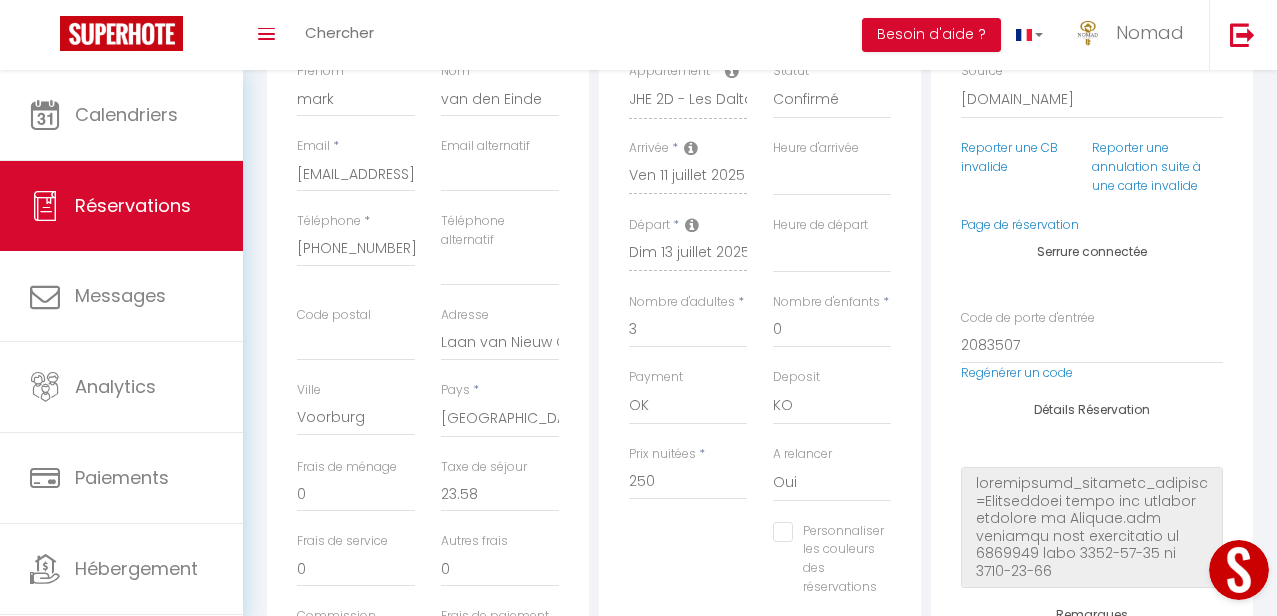 scroll, scrollTop: 362, scrollLeft: 0, axis: vertical 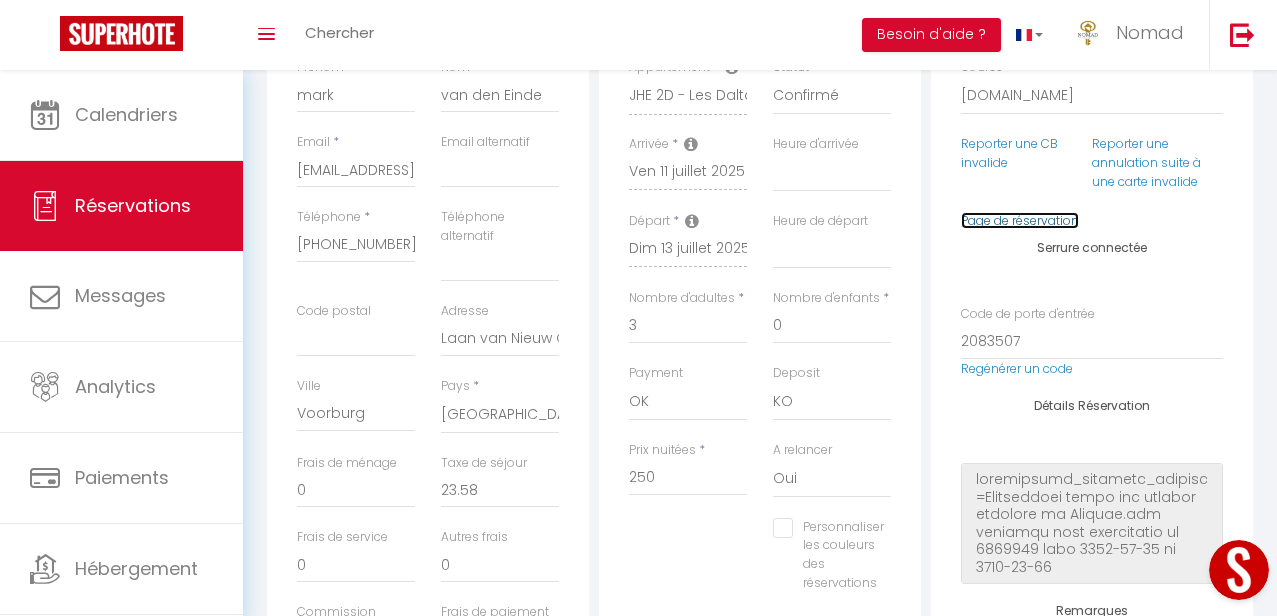 click on "Page de réservation" at bounding box center [1020, 220] 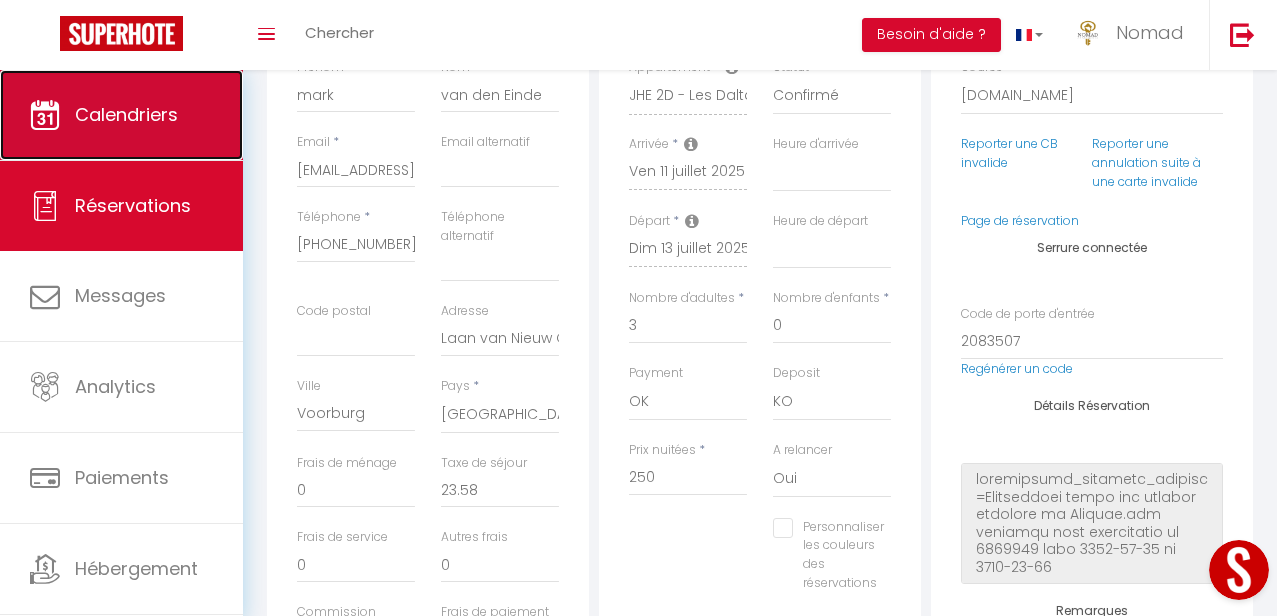click on "Calendriers" at bounding box center [126, 114] 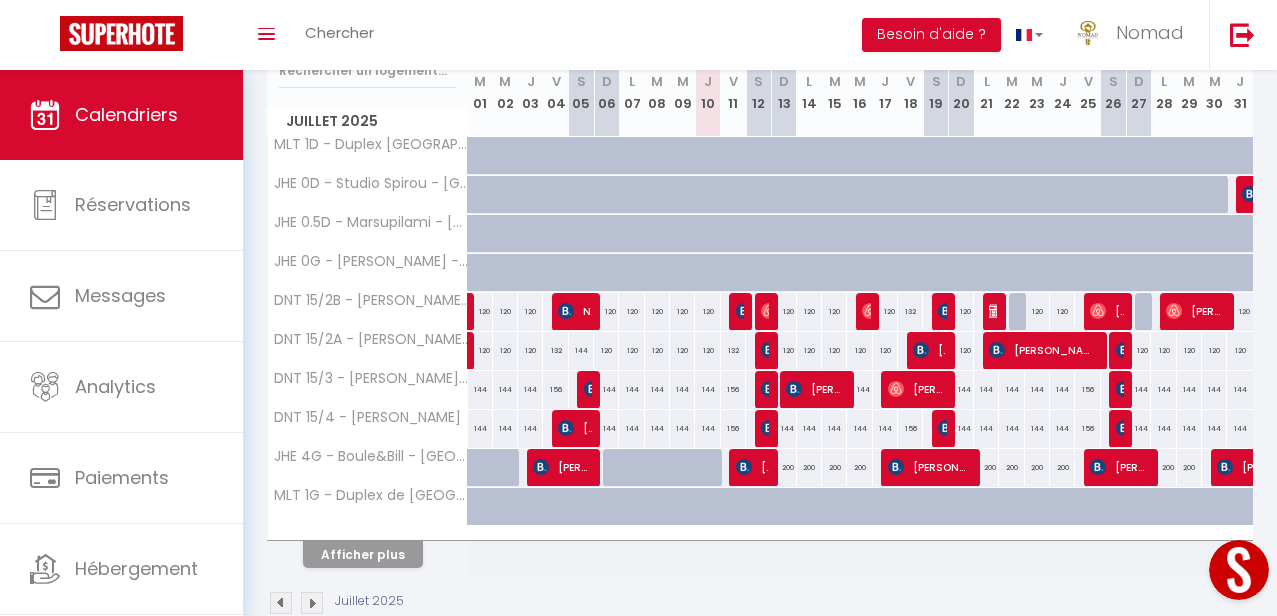 scroll, scrollTop: 322, scrollLeft: 0, axis: vertical 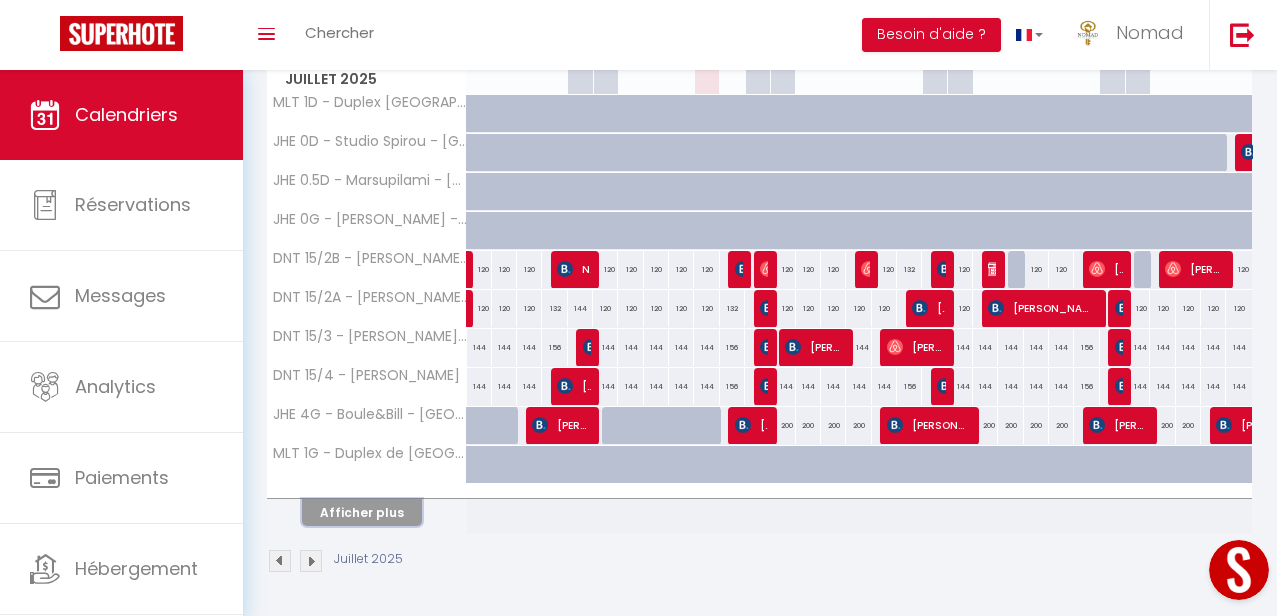 click on "Afficher plus" at bounding box center [362, 512] 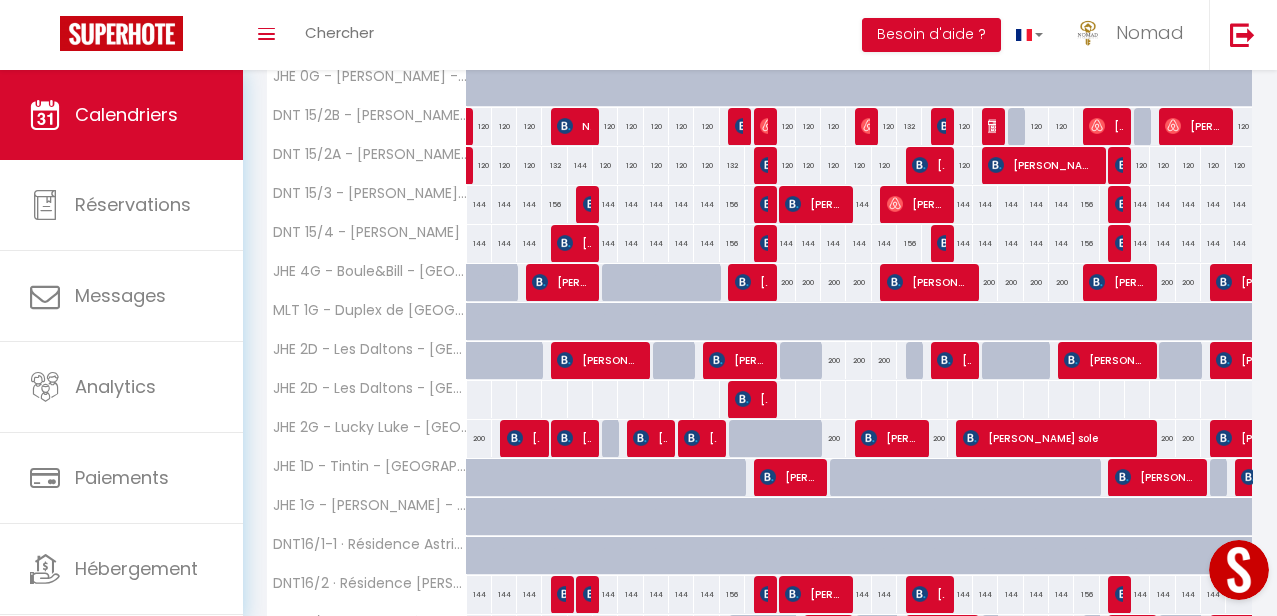 scroll, scrollTop: 527, scrollLeft: 0, axis: vertical 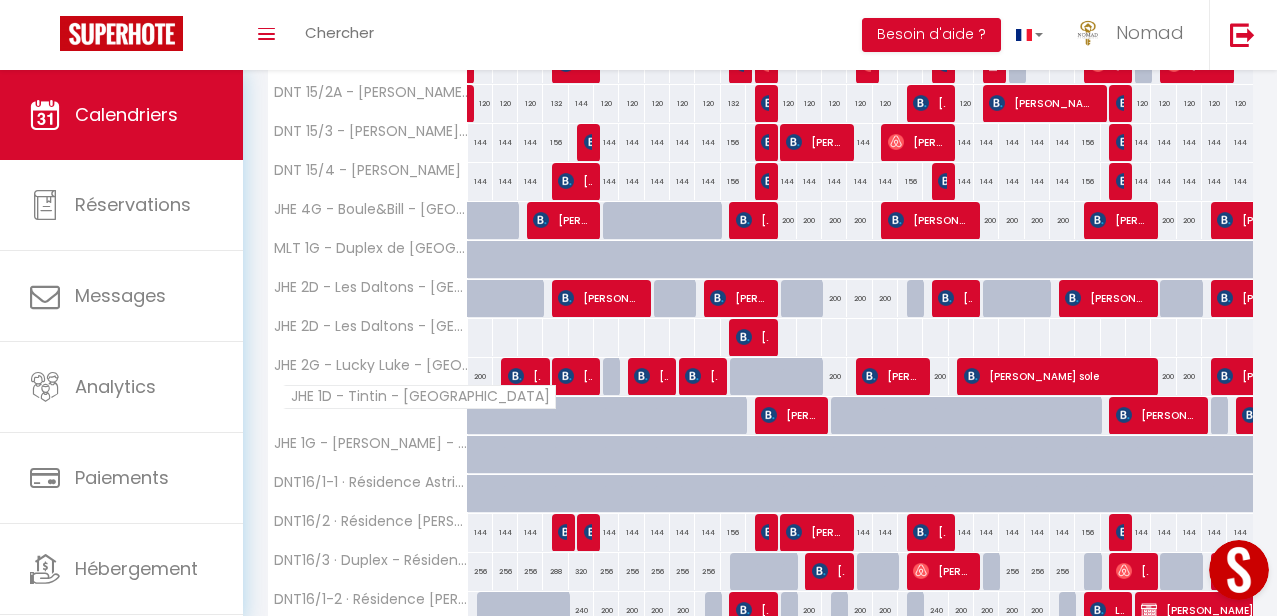 click on "JHE 1D - Tintin - [GEOGRAPHIC_DATA]" at bounding box center (419, 397) 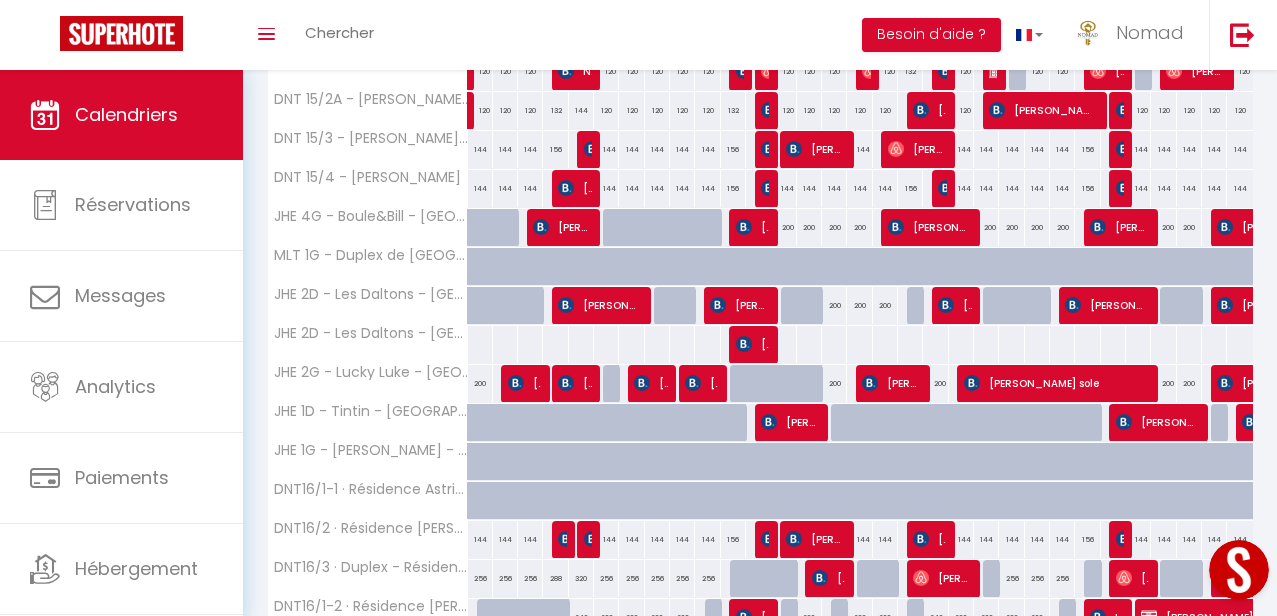 drag, startPoint x: 609, startPoint y: 413, endPoint x: 601, endPoint y: 426, distance: 15.264338 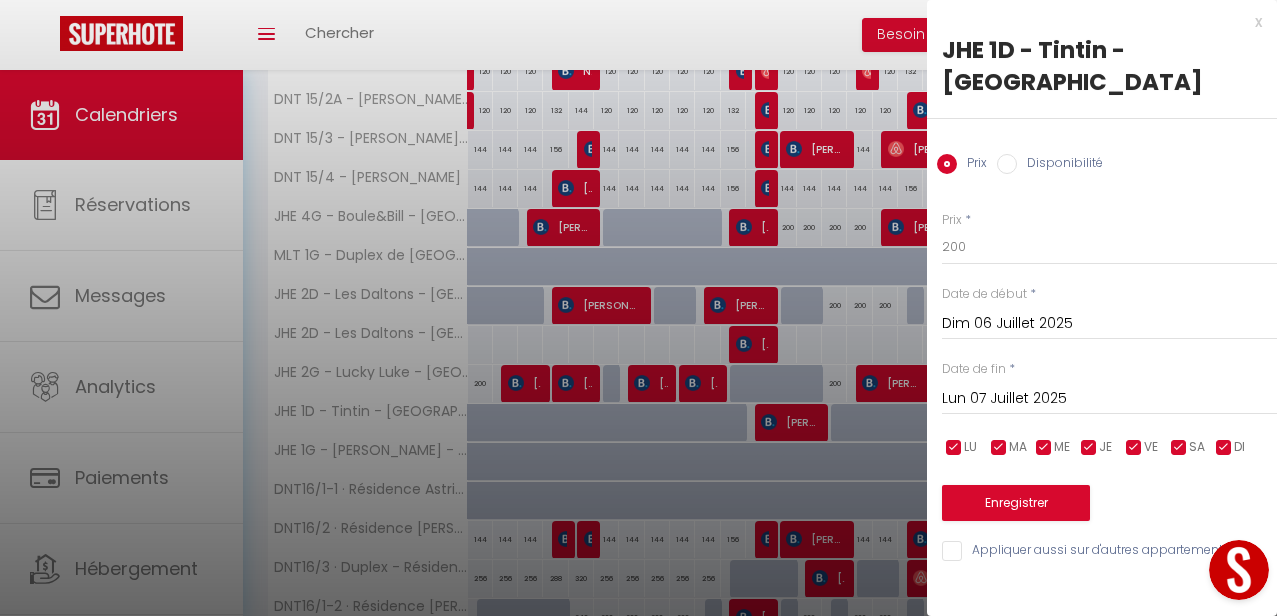 drag, startPoint x: 443, startPoint y: 405, endPoint x: 384, endPoint y: 402, distance: 59.07622 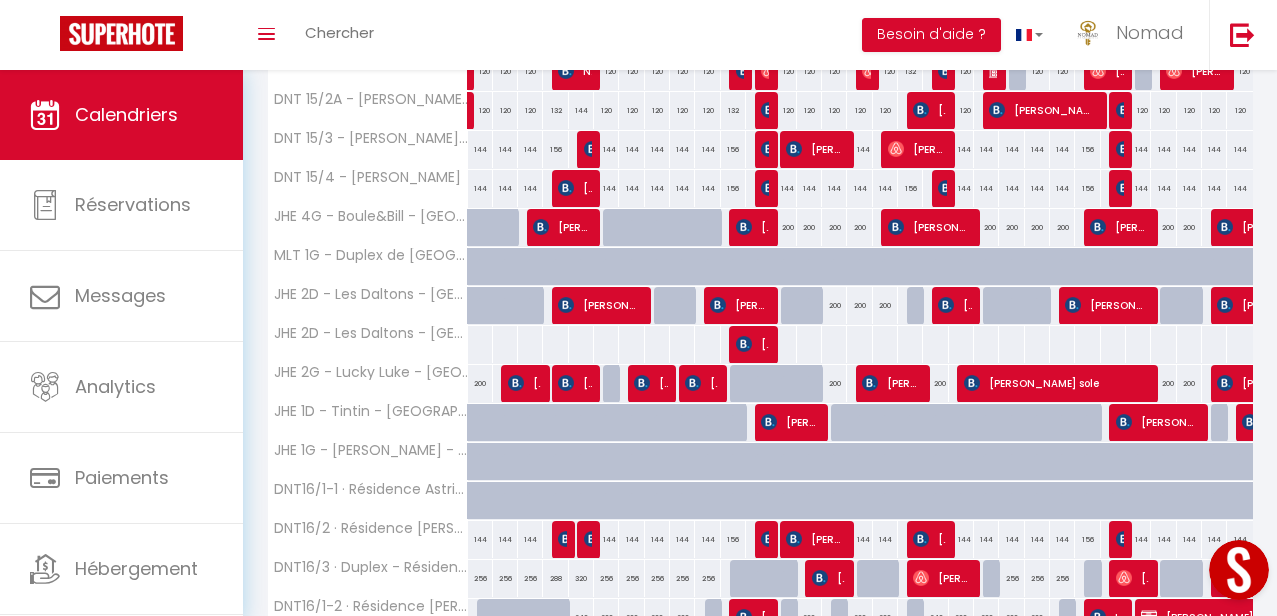 click at bounding box center (480, 305) 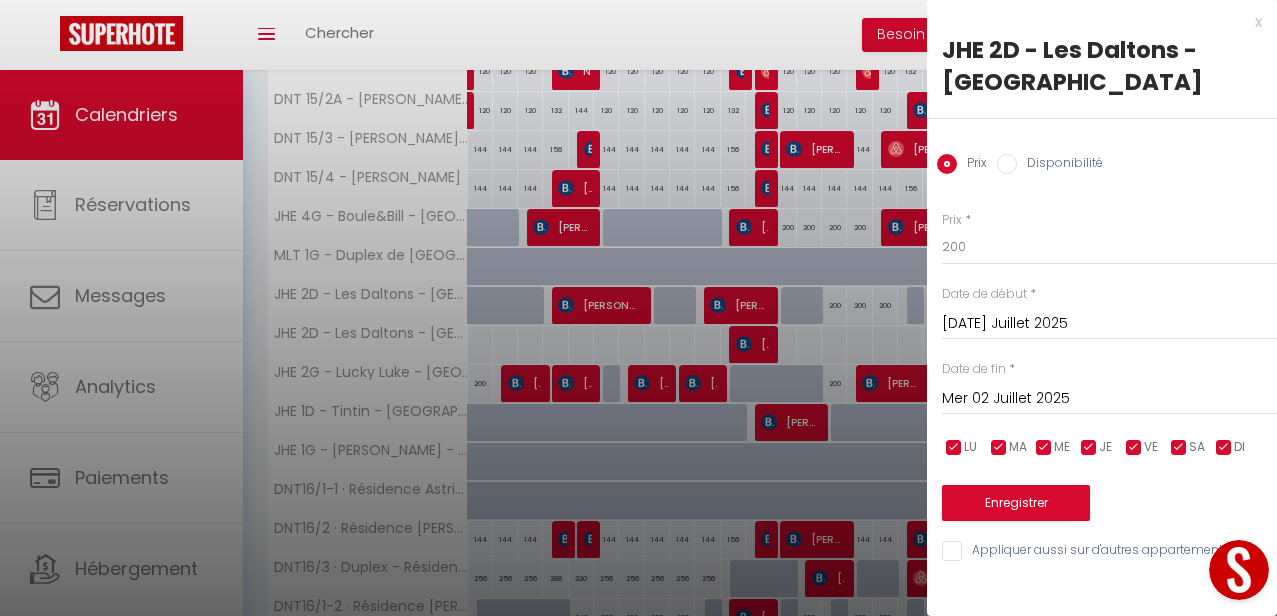 click at bounding box center [638, 308] 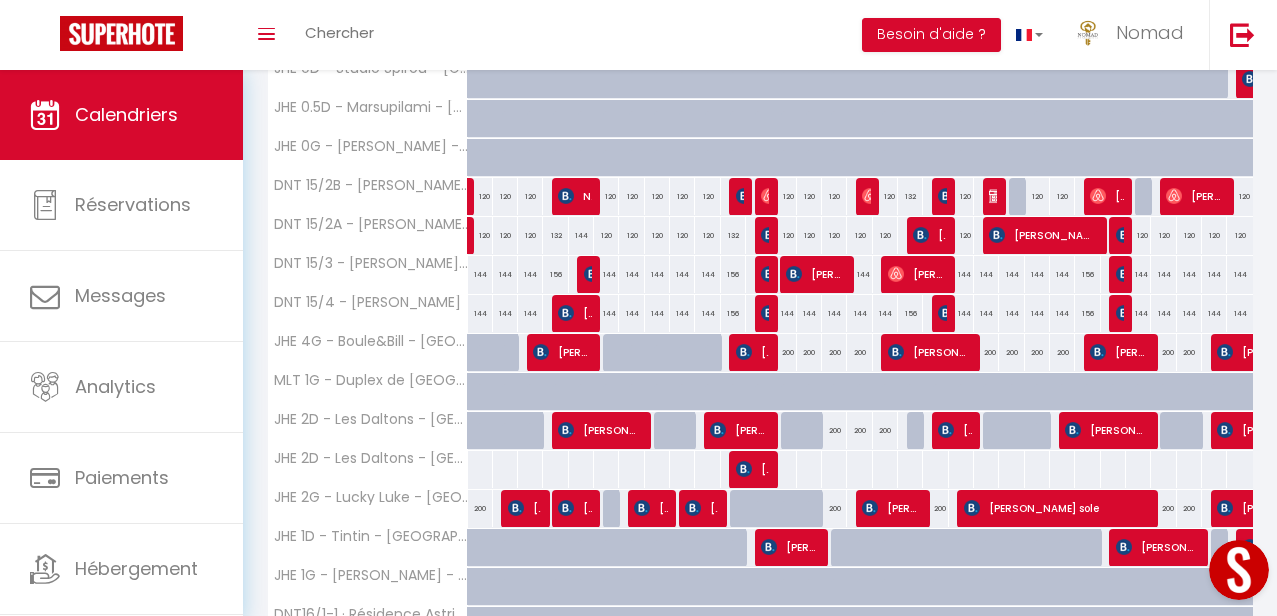 scroll, scrollTop: 381, scrollLeft: 0, axis: vertical 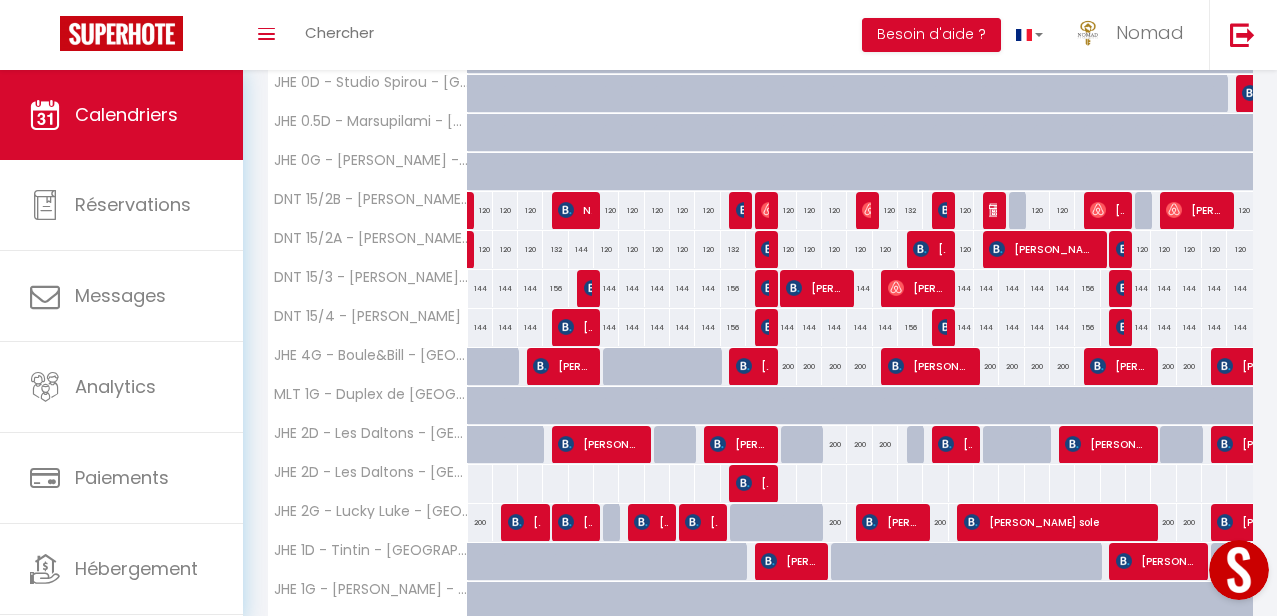 click at bounding box center [1239, 570] 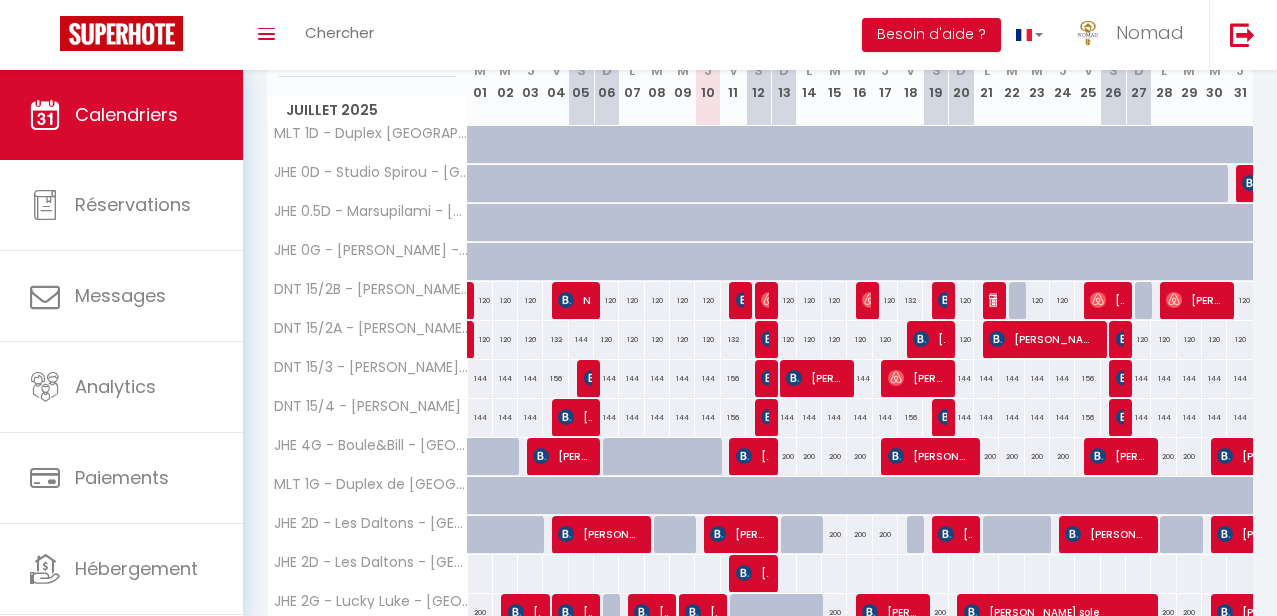 scroll, scrollTop: 293, scrollLeft: 0, axis: vertical 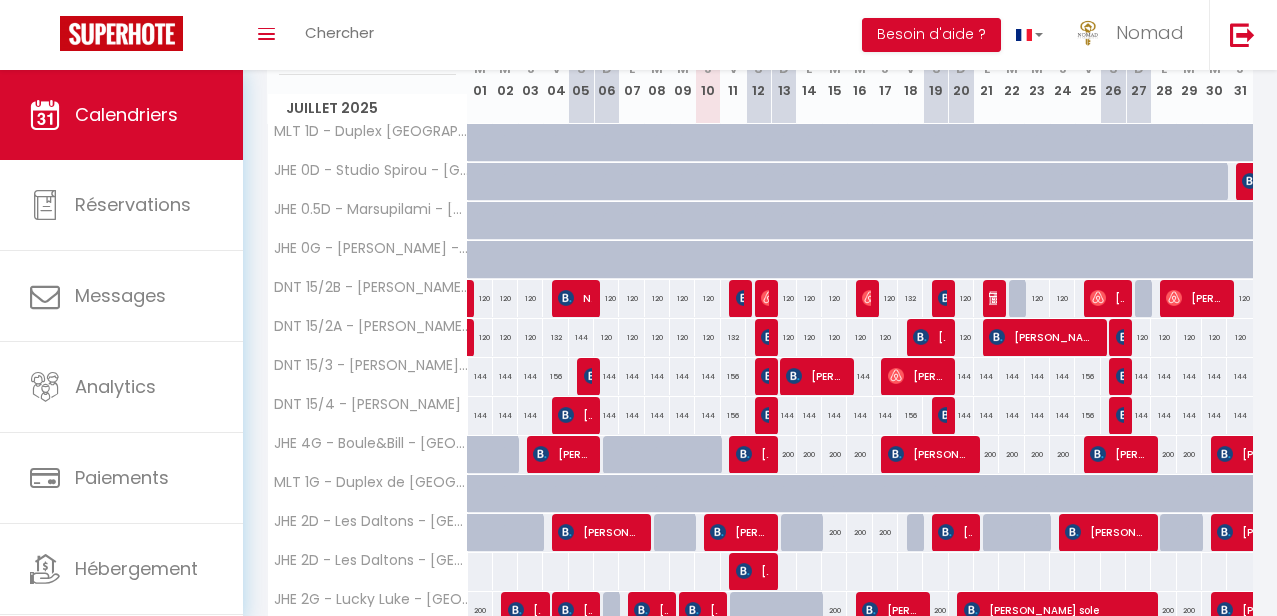 click on "Toggle menubar     Chercher   BUTTON
Besoin d'aide ?
Nomad   Paramètres        Équipe" at bounding box center (703, 35) 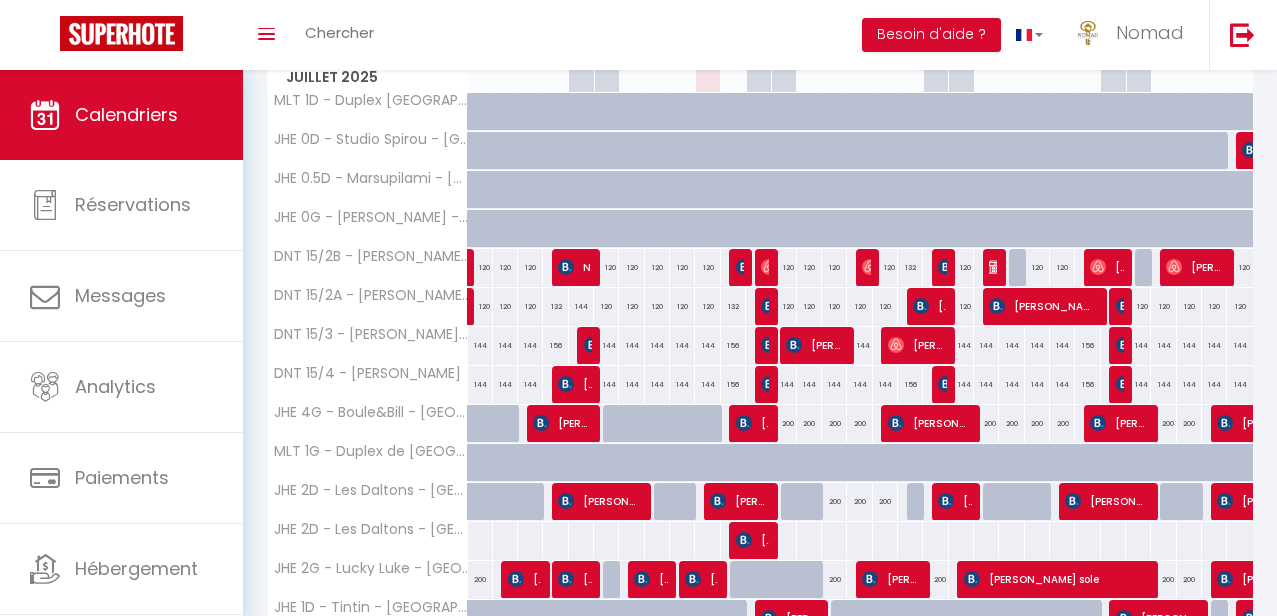 scroll, scrollTop: 327, scrollLeft: 0, axis: vertical 